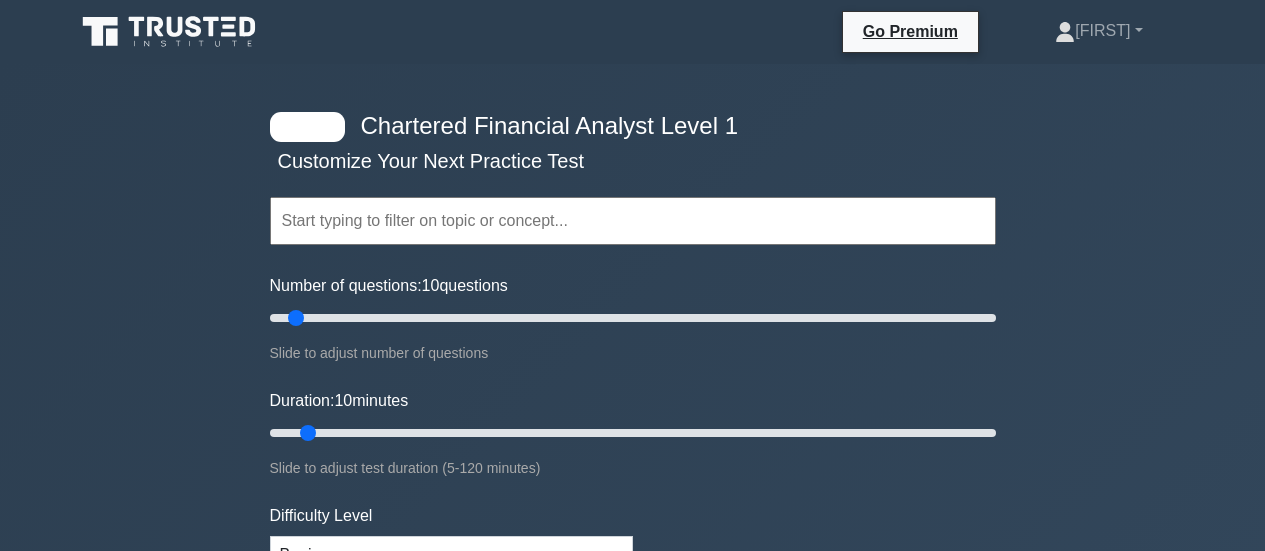 scroll, scrollTop: 0, scrollLeft: 0, axis: both 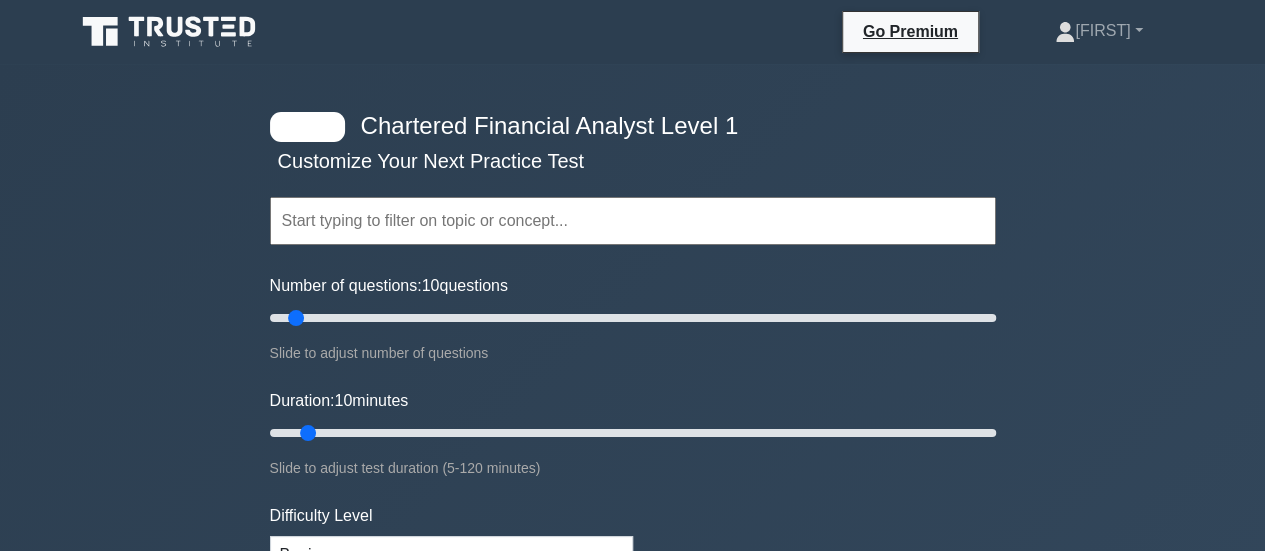 click at bounding box center [633, 221] 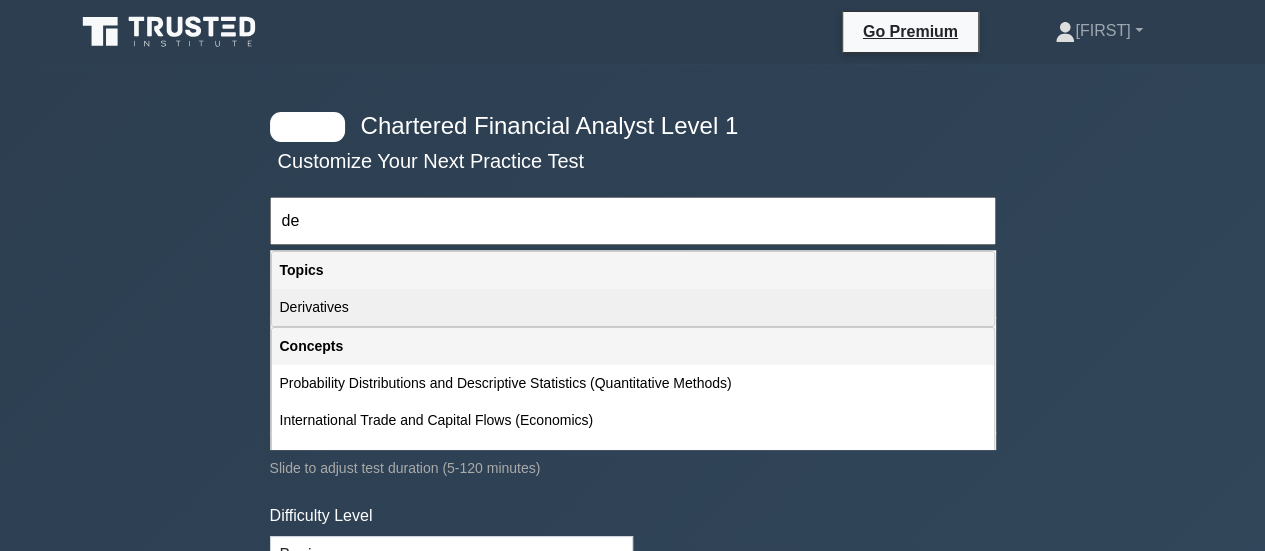 click on "Derivatives" at bounding box center [633, 307] 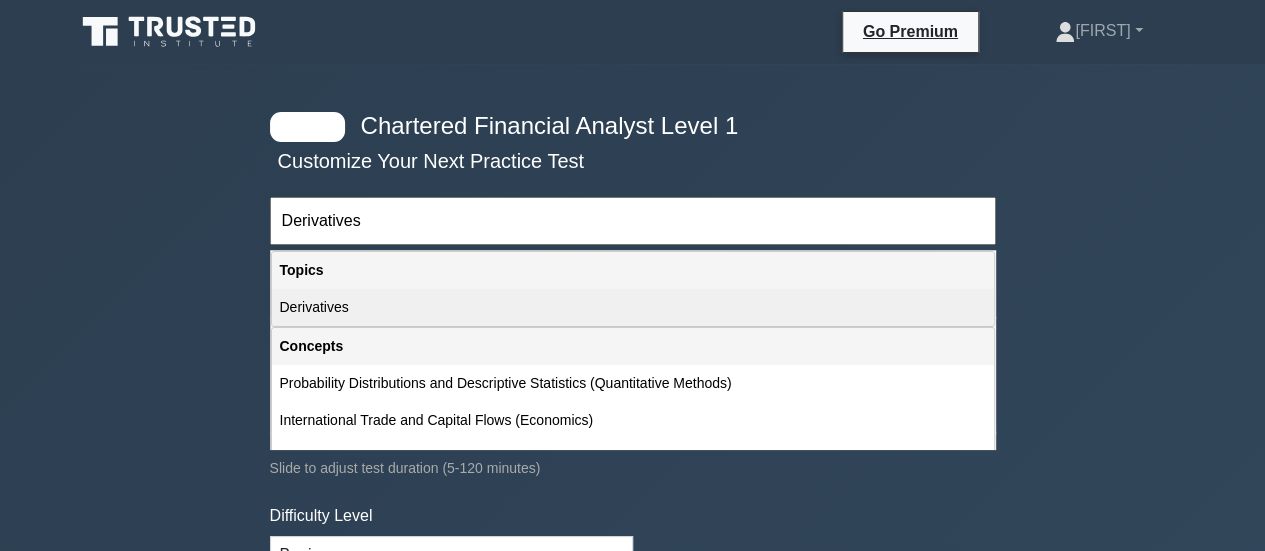 type on "50" 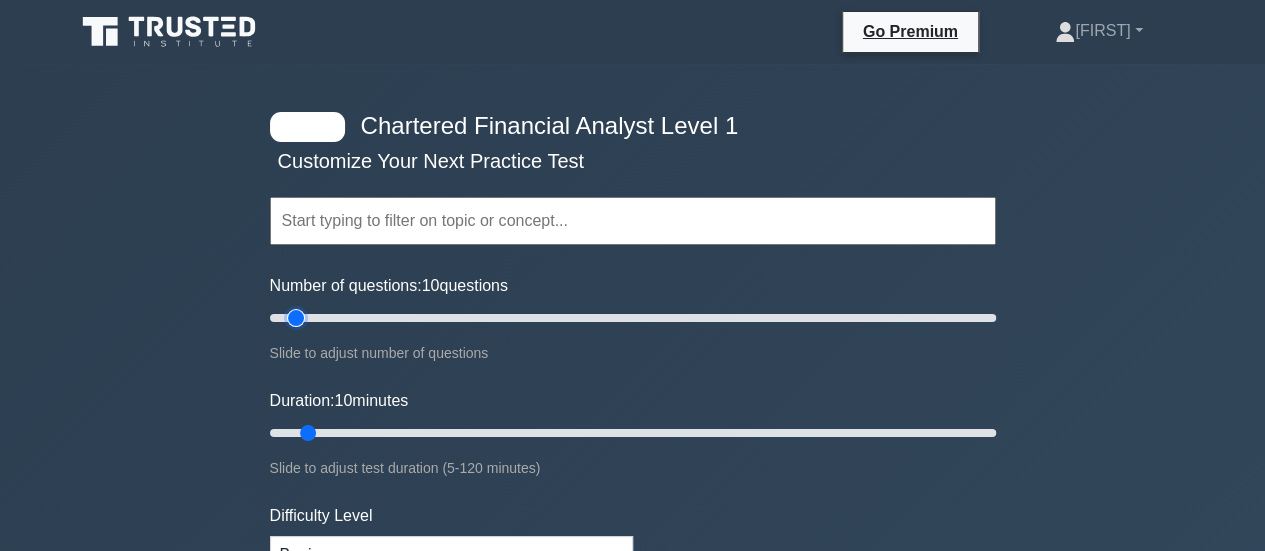 click on "Number of questions:  10  questions" at bounding box center [633, 318] 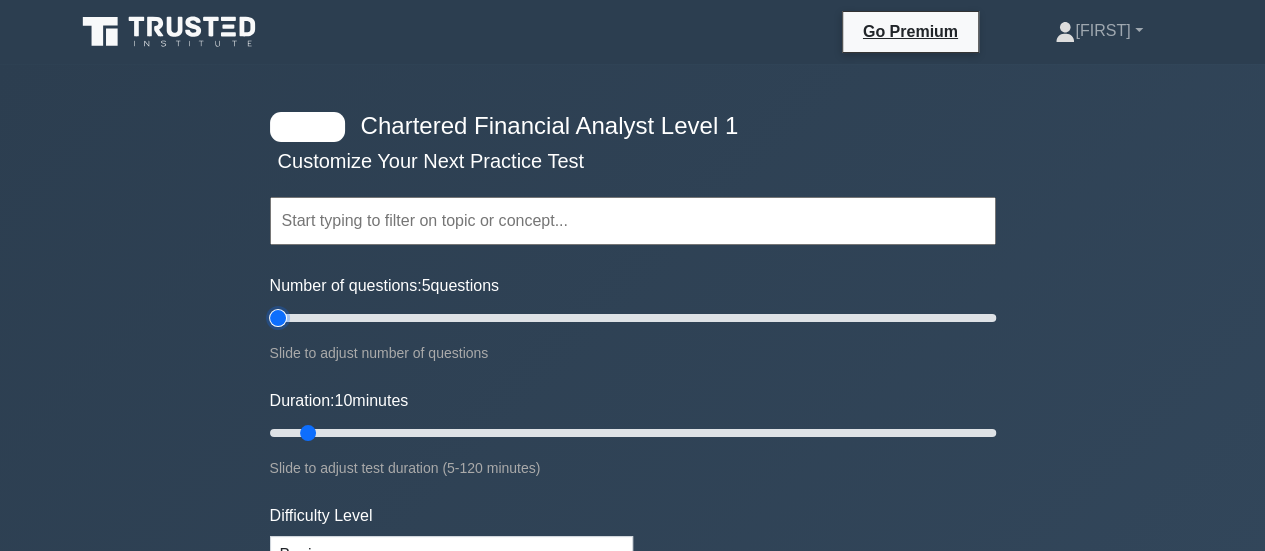 type on "5" 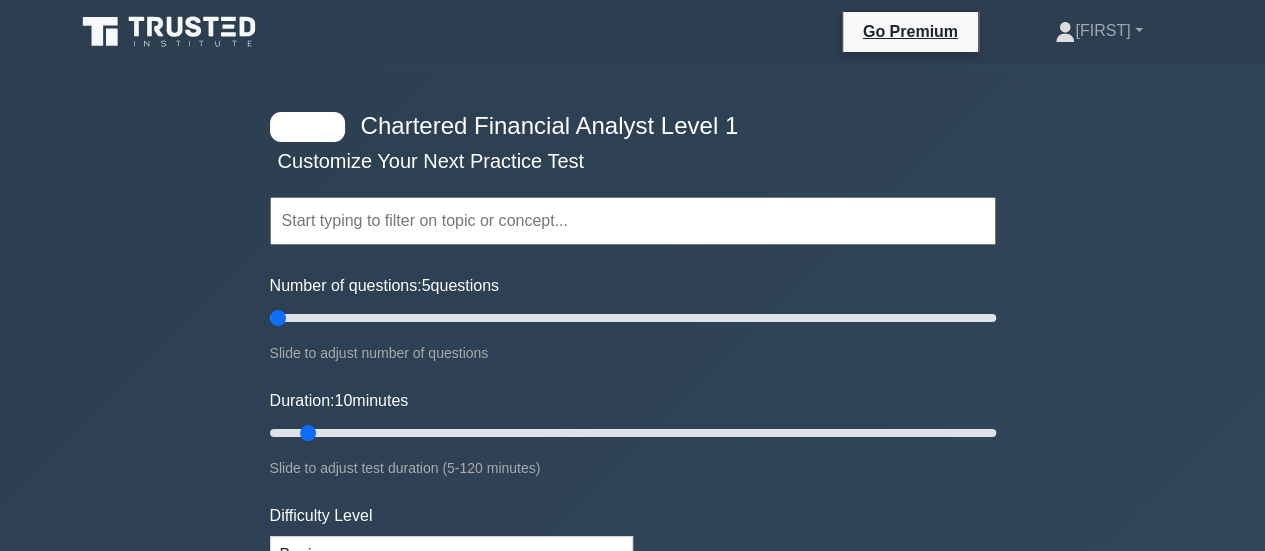 click on "Chartered Financial Analyst Level 1
Customize Your Next Practice Test
Topics
Quantitative Methods
Economics
Financial Reporting and Analysis
Corporate Finance
Portfolio Management
Equity Investments
Fixed Income" at bounding box center [632, 653] 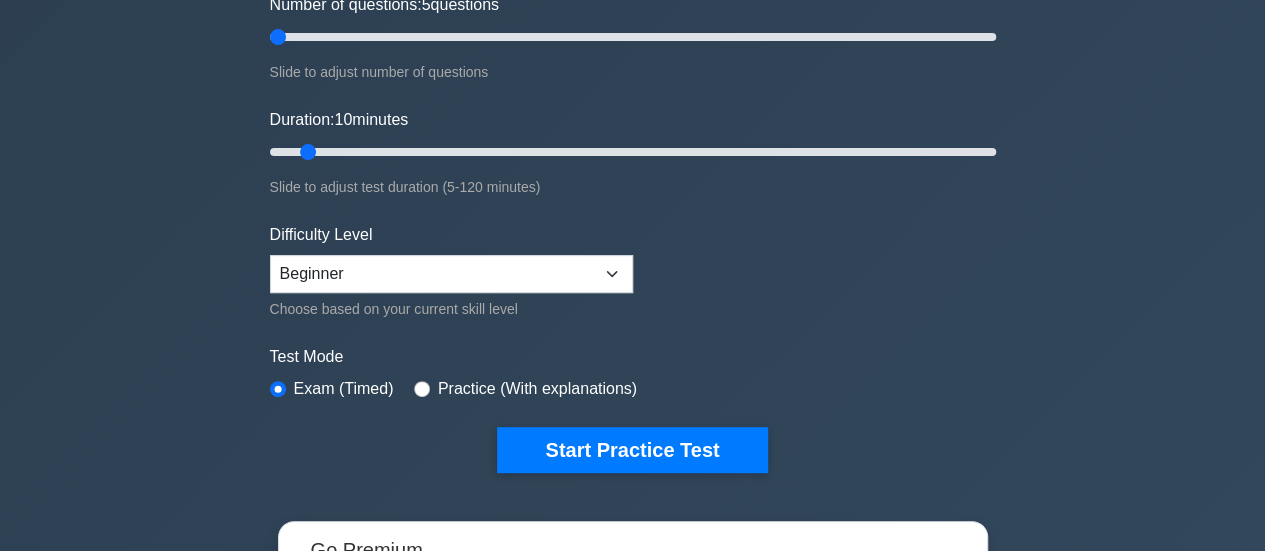 scroll, scrollTop: 400, scrollLeft: 0, axis: vertical 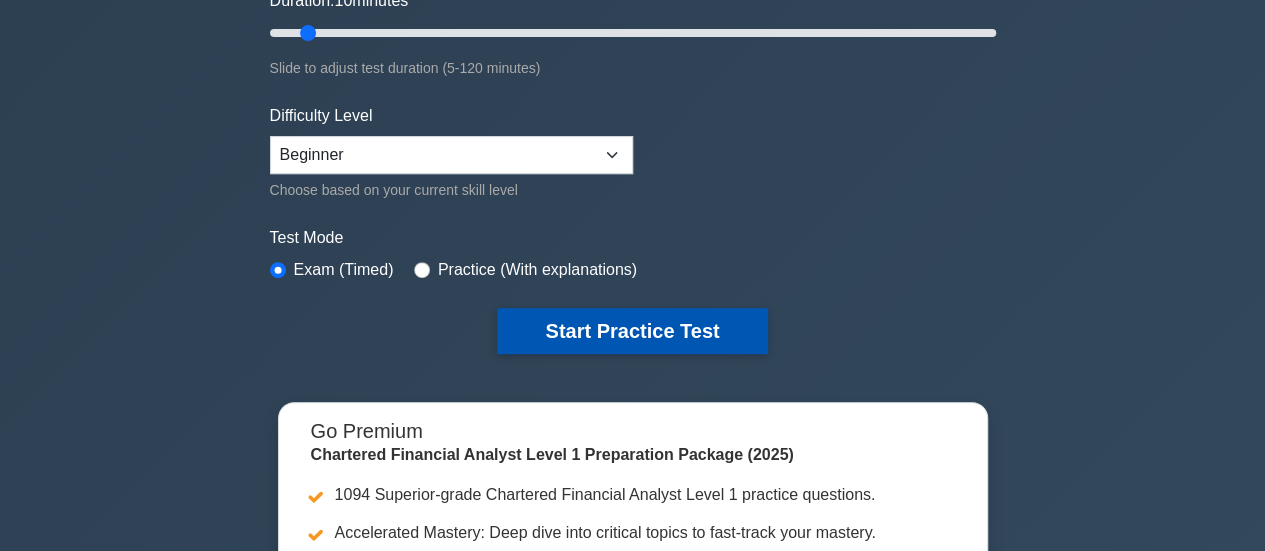 click on "Start Practice Test" at bounding box center [632, 331] 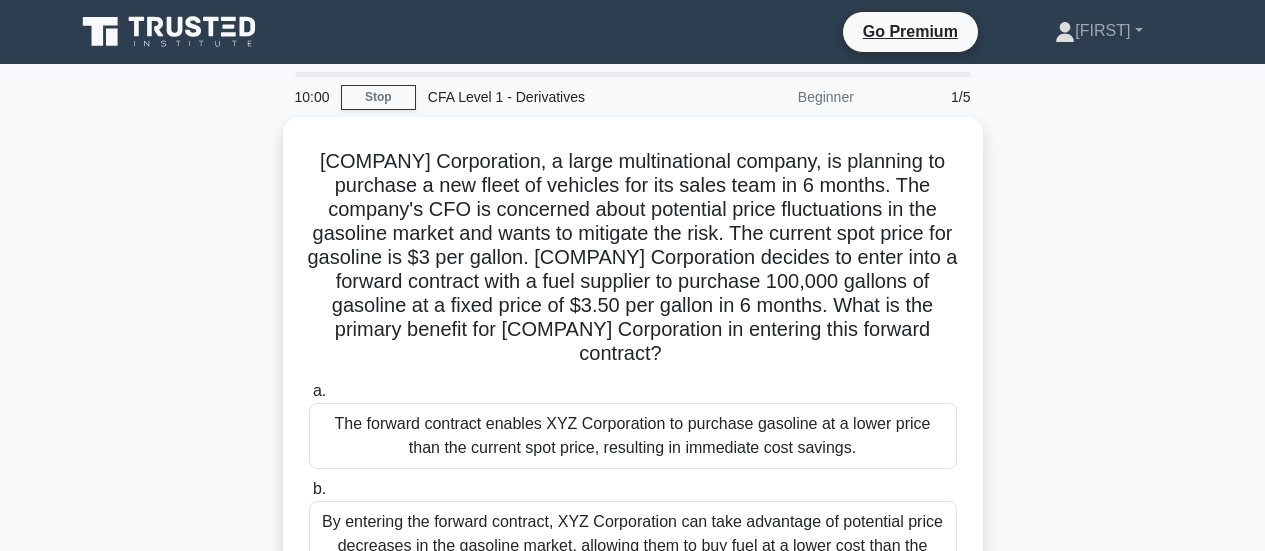scroll, scrollTop: 0, scrollLeft: 0, axis: both 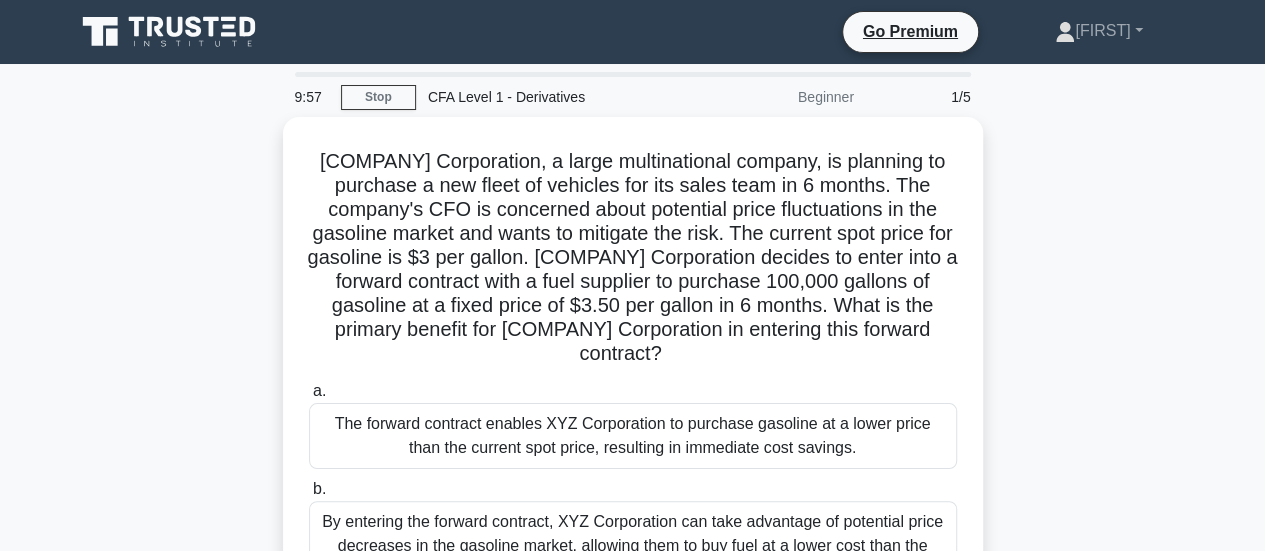 click on "9:57
Stop
CFA Level 1  - Derivatives
Beginner
1/5
[COMPANY] Corporation, a large multinational company, is planning to purchase a new fleet of vehicles for its sales team in 6 months. The company's CFO is concerned about potential price fluctuations in the gasoline market and wants to mitigate the risk. The current spot price for gasoline is $3 per gallon. [COMPANY] Corporation decides to enter into a forward contract with a fuel supplier to purchase 100,000 gallons of gasoline at a fixed price of $3.50 per gallon in 6 months. What is the primary benefit for [COMPANY] Corporation in entering this forward contract?
.spinner_0XTQ{transform-origin:center;animation:spinner_y6GP .75s linear infinite}@keyframes spinner_y6GP{100%{transform:rotate(360deg)}} a. b. c." at bounding box center [632, 572] 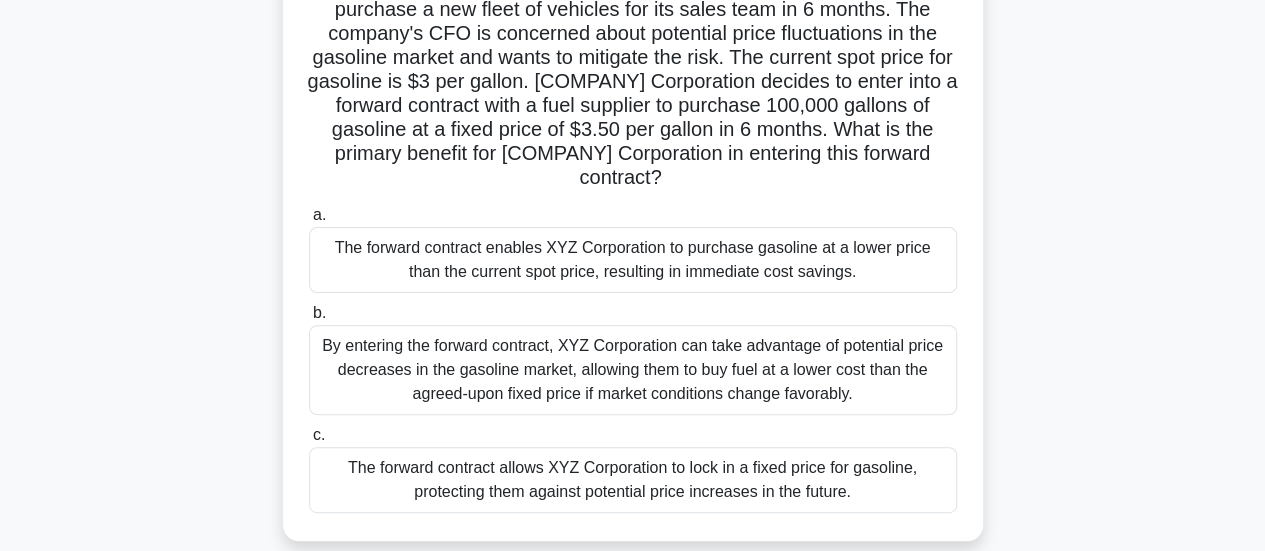 scroll, scrollTop: 177, scrollLeft: 0, axis: vertical 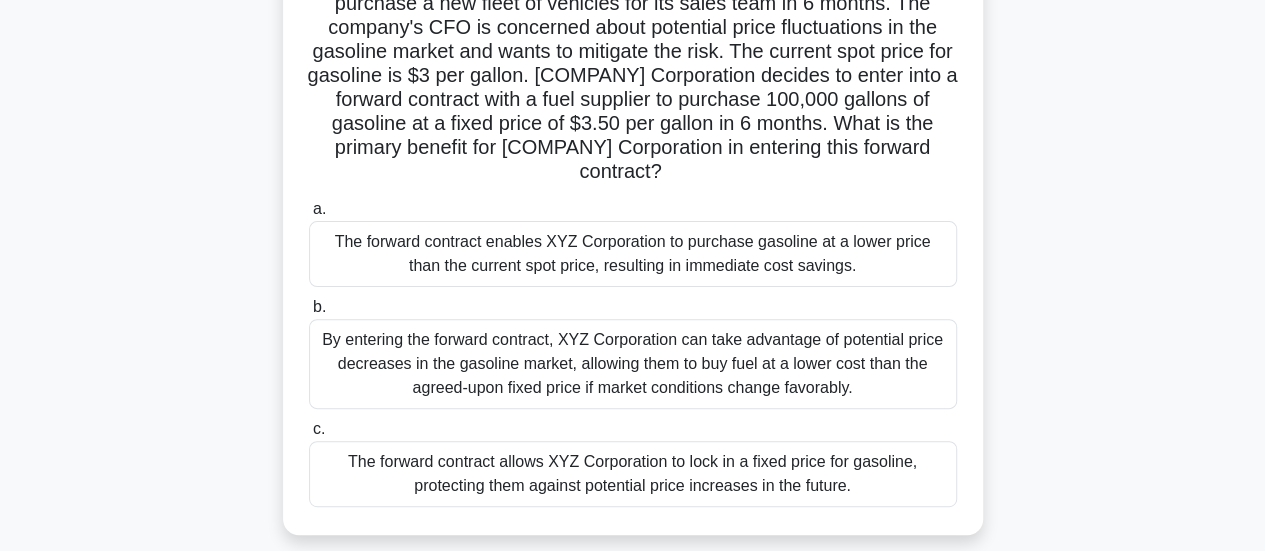 click on "The forward contract allows XYZ Corporation to lock in a fixed price for gasoline, protecting them against potential price increases in the future." at bounding box center (633, 474) 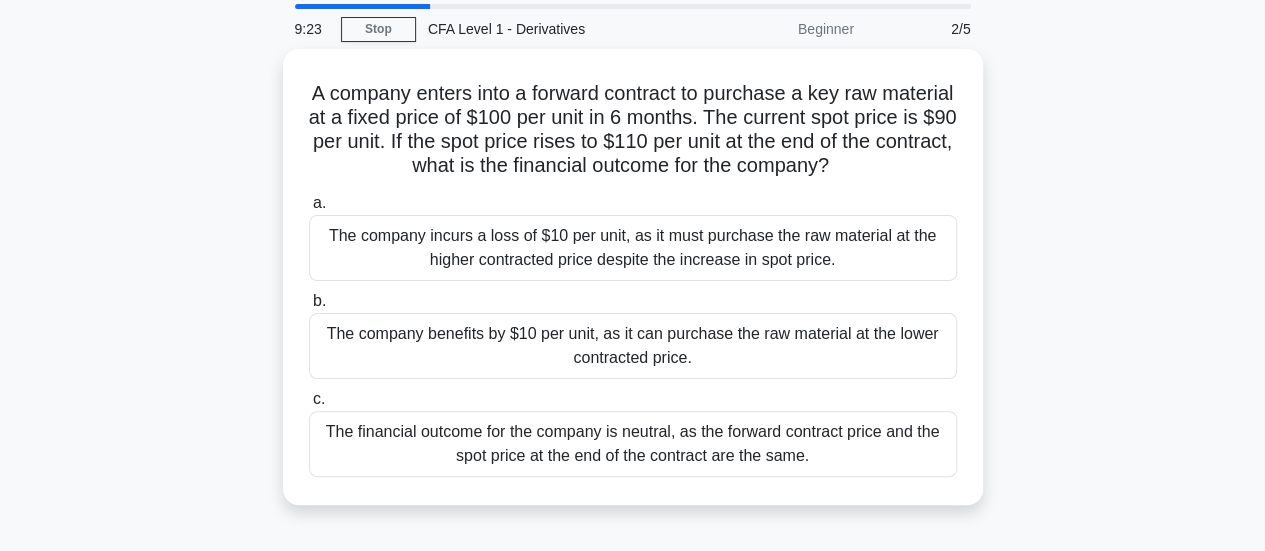 scroll, scrollTop: 82, scrollLeft: 0, axis: vertical 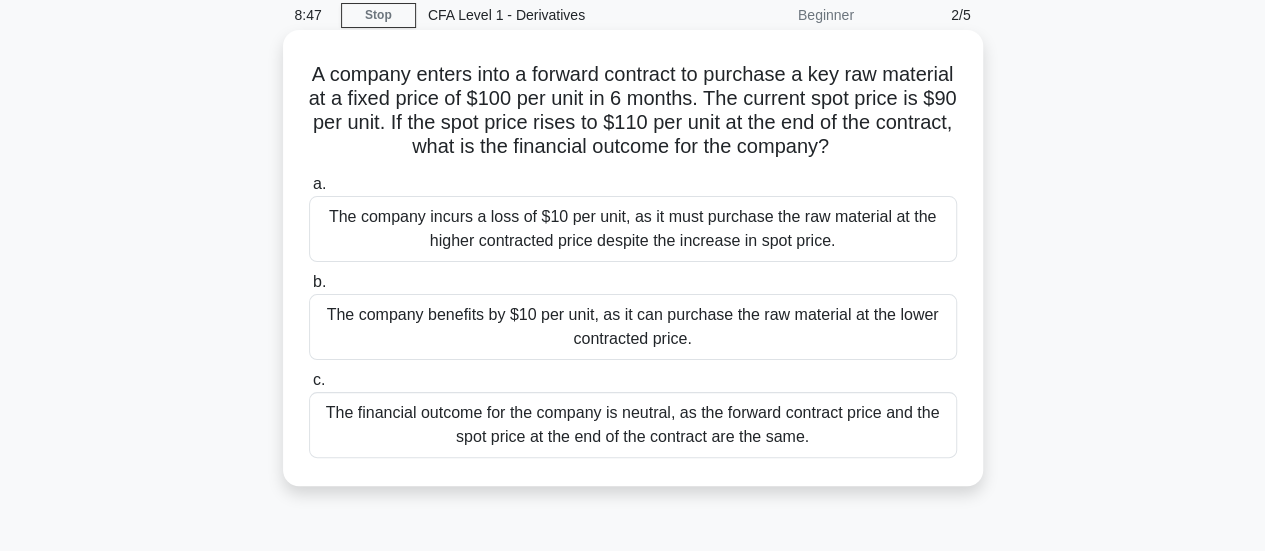 click on "The company benefits by $10 per unit, as it can purchase the raw material at the lower contracted price." at bounding box center [633, 327] 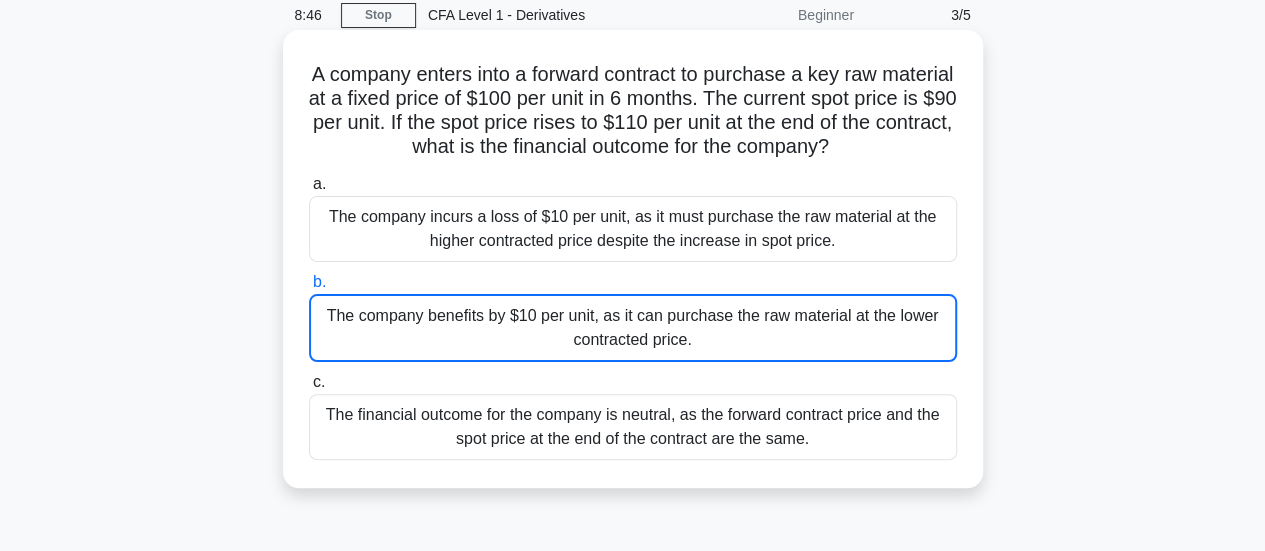 scroll, scrollTop: 0, scrollLeft: 0, axis: both 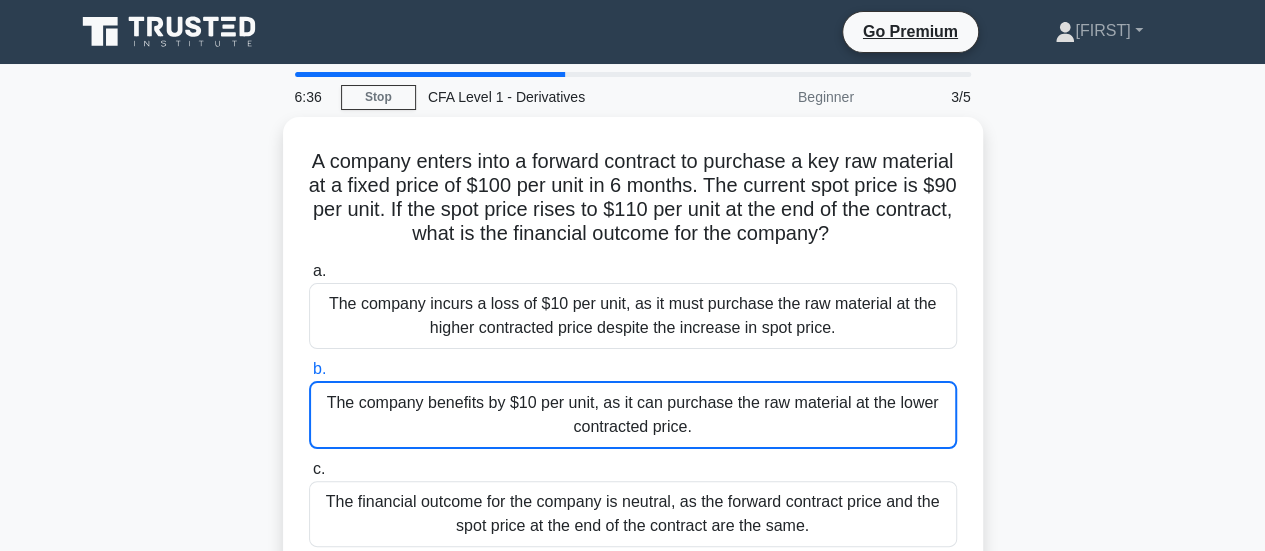 click on "A company enters into a forward contract to purchase a key raw material at a fixed price of $100 per unit in 6 months. The current spot price is $90 per unit. If the spot price rises to $110 per unit at the end of the contract, what is the financial outcome for the company?
.spinner_0XTQ{transform-origin:center;animation:spinner_y6GP .75s linear infinite}@keyframes spinner_y6GP{100%{transform:rotate(360deg)}}
a.
b." at bounding box center [633, 358] 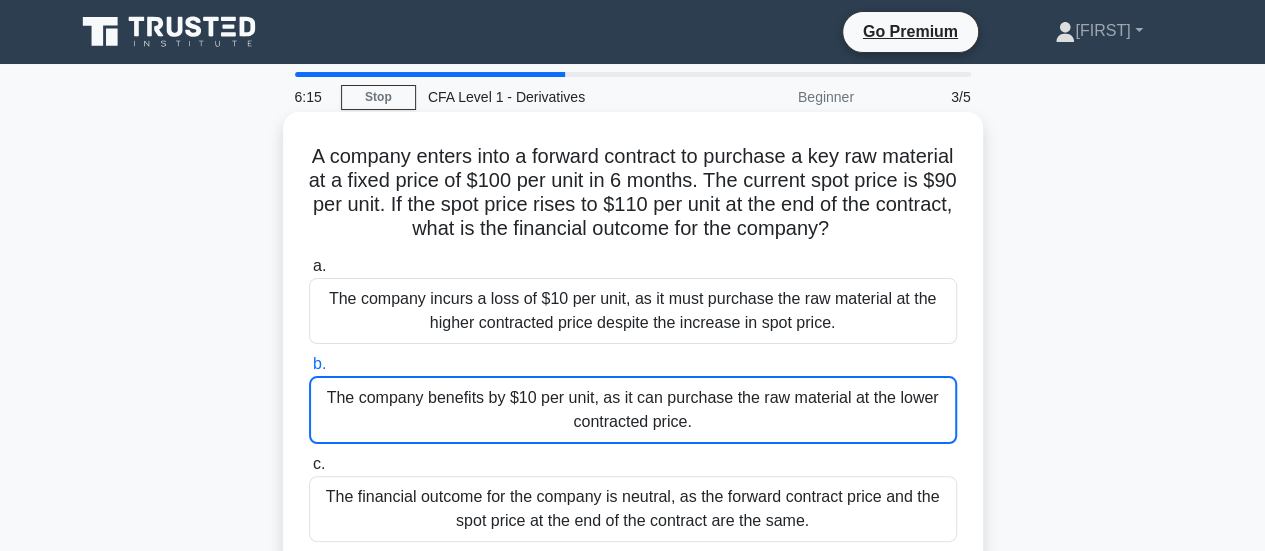 click on "The company benefits by $10 per unit, as it can purchase the raw material at the lower contracted price." at bounding box center (633, 410) 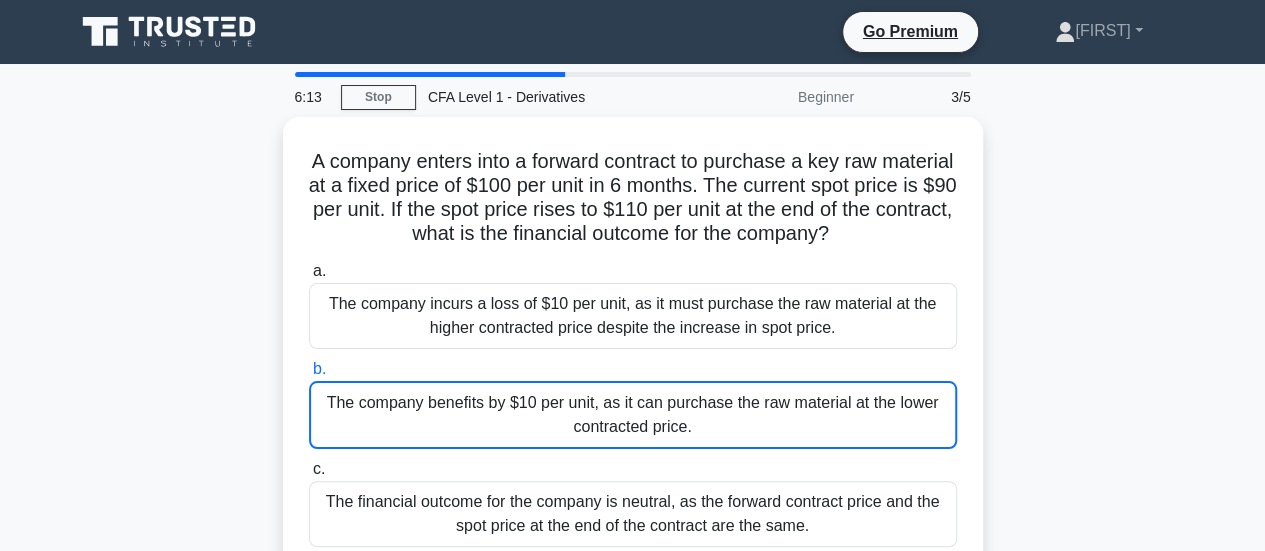 click on "A company enters into a forward contract to purchase a key raw material at a fixed price of $100 per unit in 6 months. The current spot price is $90 per unit. If the spot price rises to $110 per unit at the end of the contract, what is the financial outcome for the company?
.spinner_0XTQ{transform-origin:center;animation:spinner_y6GP .75s linear infinite}@keyframes spinner_y6GP{100%{transform:rotate(360deg)}}
a.
b." at bounding box center (633, 358) 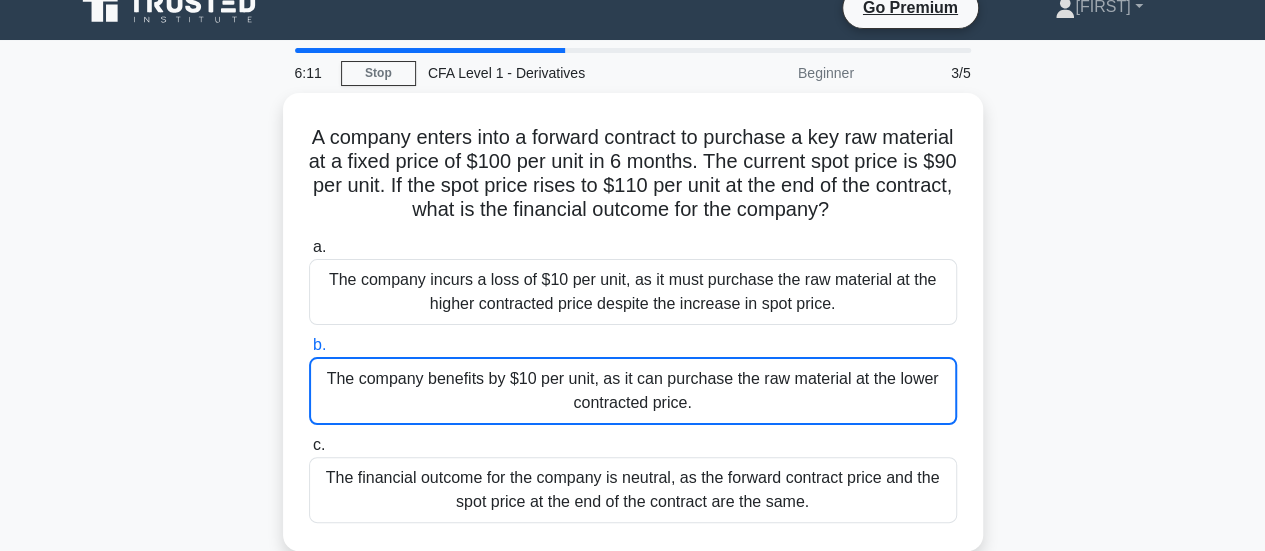 scroll, scrollTop: 29, scrollLeft: 0, axis: vertical 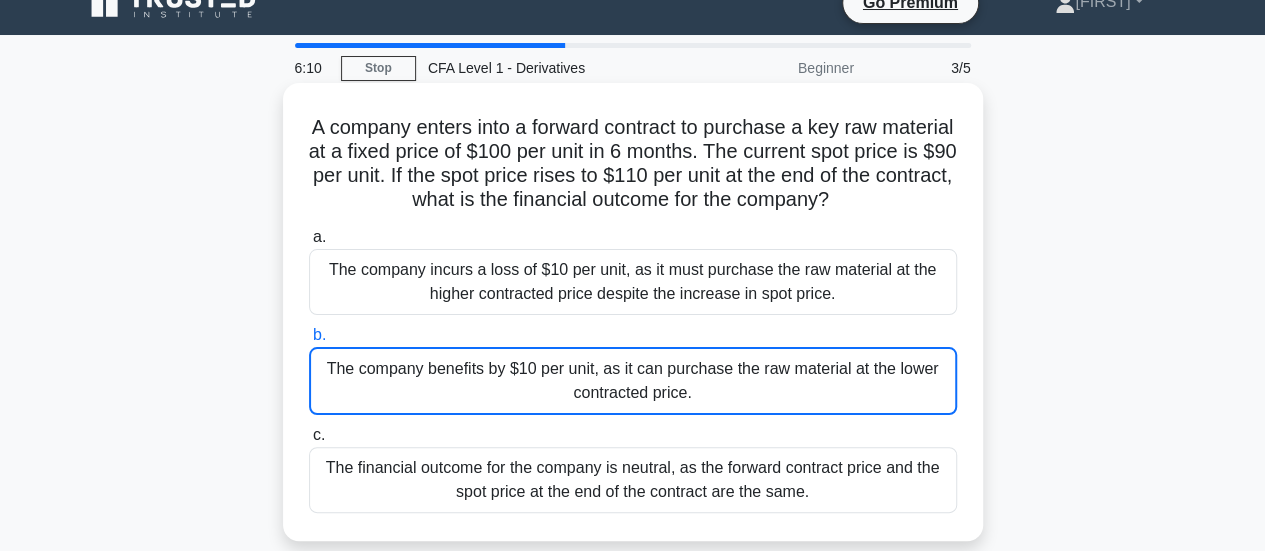 click on "The company benefits by $10 per unit, as it can purchase the raw material at the lower contracted price." at bounding box center (633, 381) 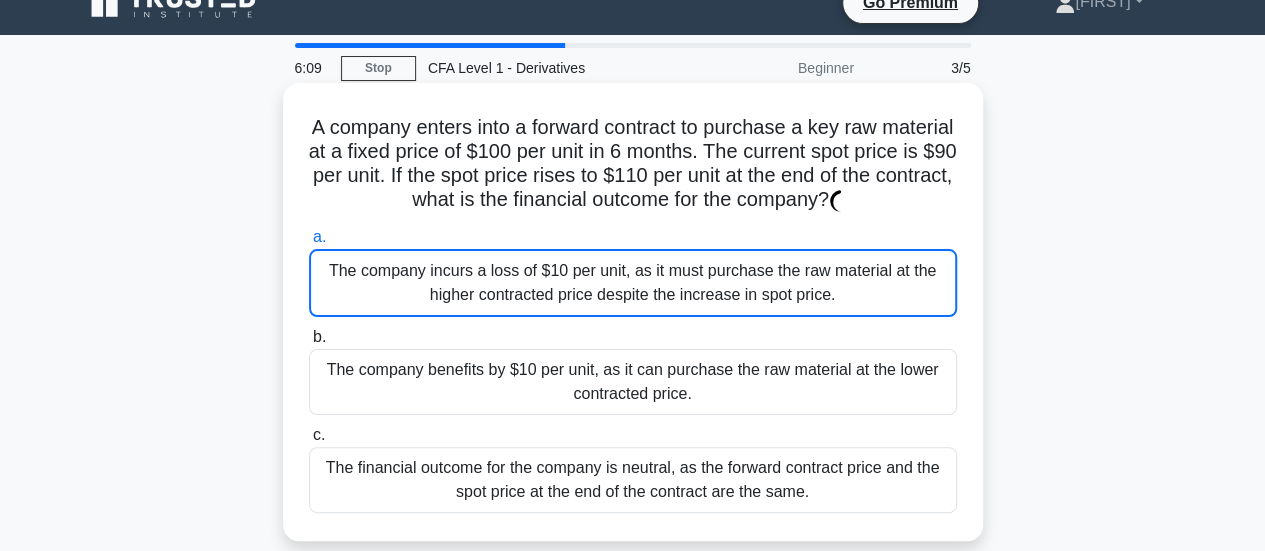 click on "The company benefits by $10 per unit, as it can purchase the raw material at the lower contracted price." at bounding box center [633, 382] 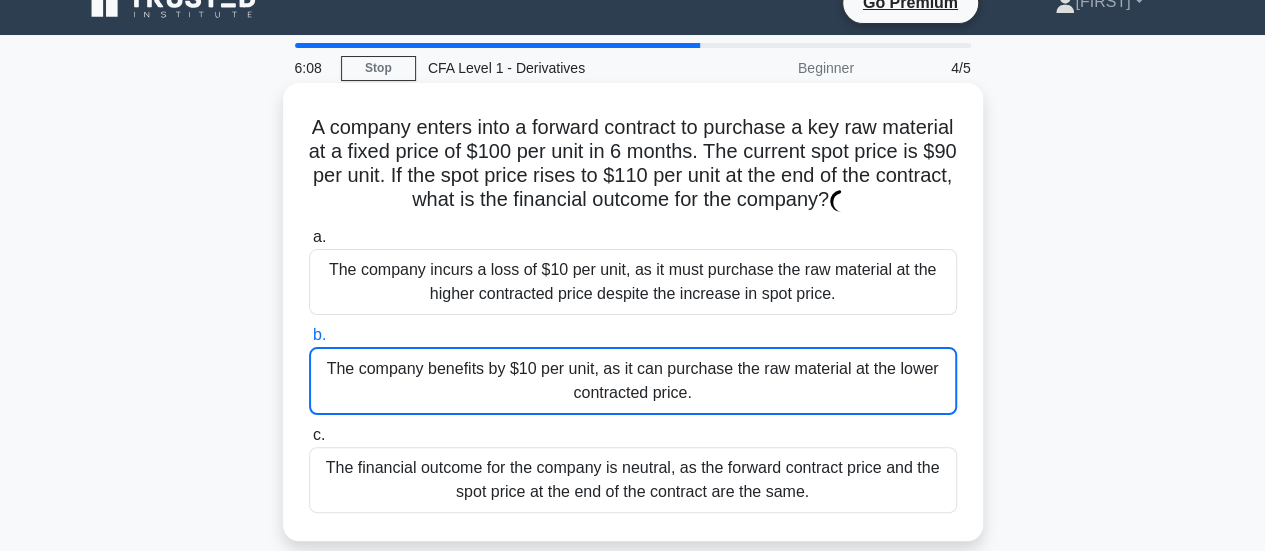 scroll, scrollTop: 0, scrollLeft: 0, axis: both 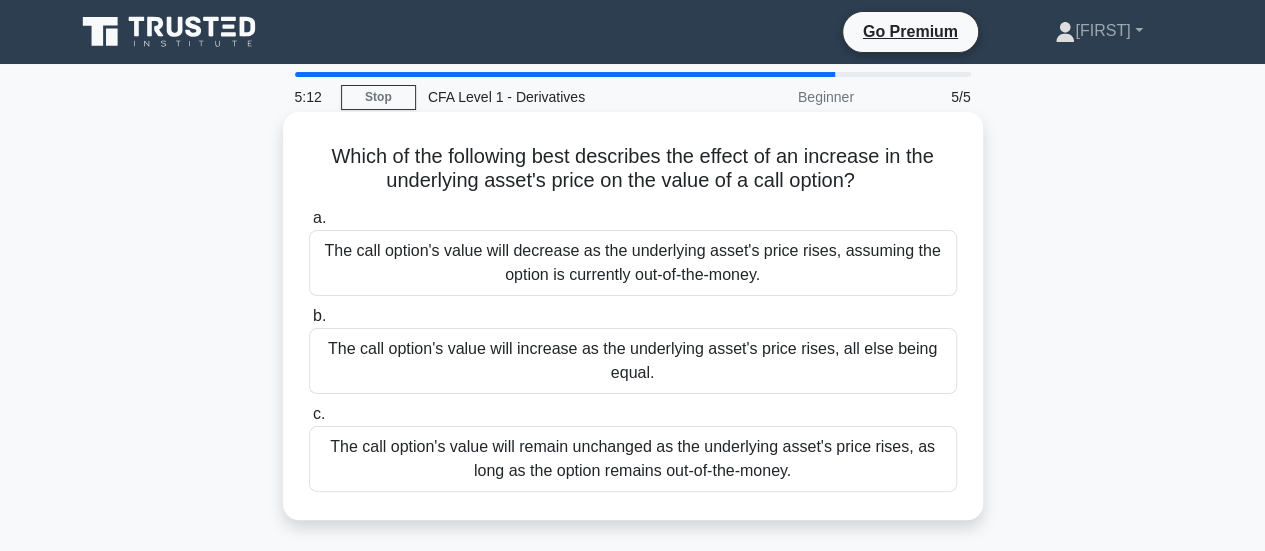 click on "The call option's value will increase as the underlying asset's price rises, all else being equal." at bounding box center (633, 361) 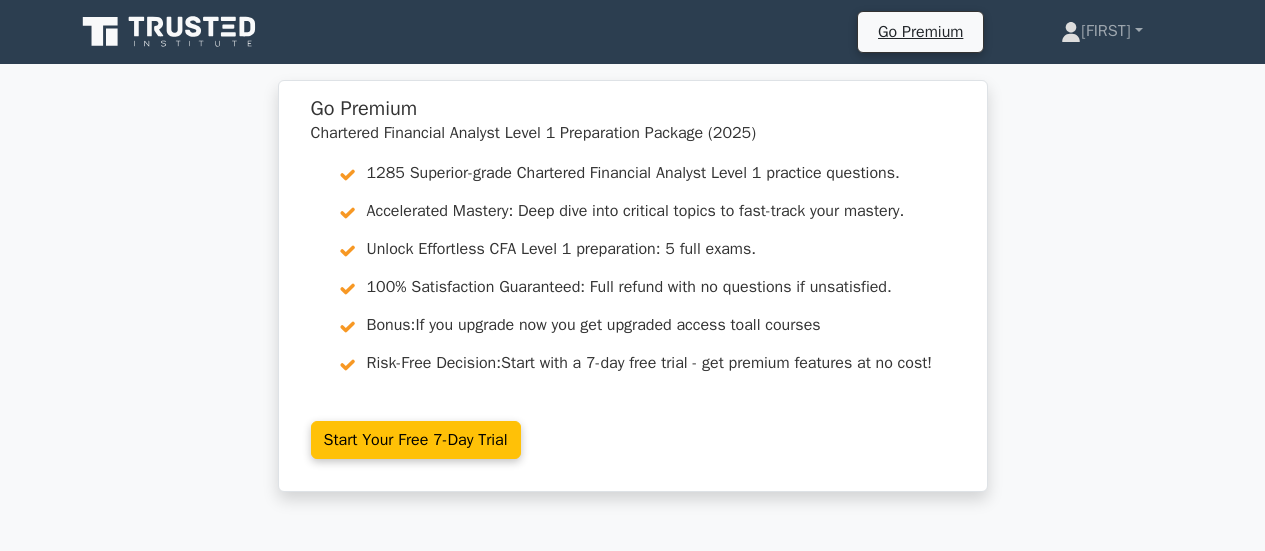 scroll, scrollTop: 0, scrollLeft: 0, axis: both 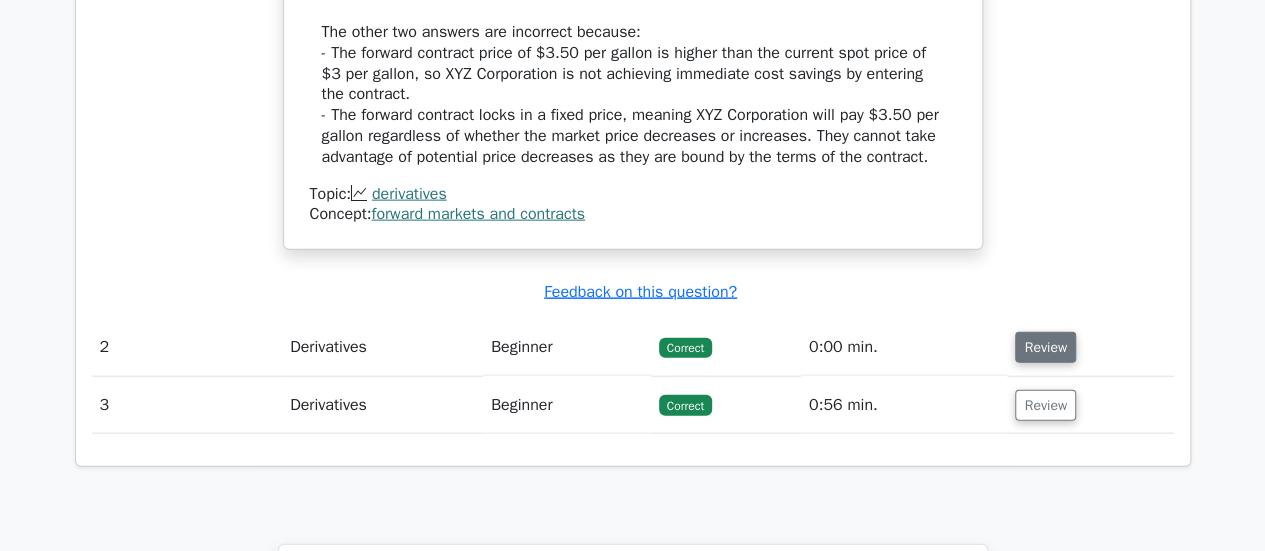 click on "Review" at bounding box center [1045, 347] 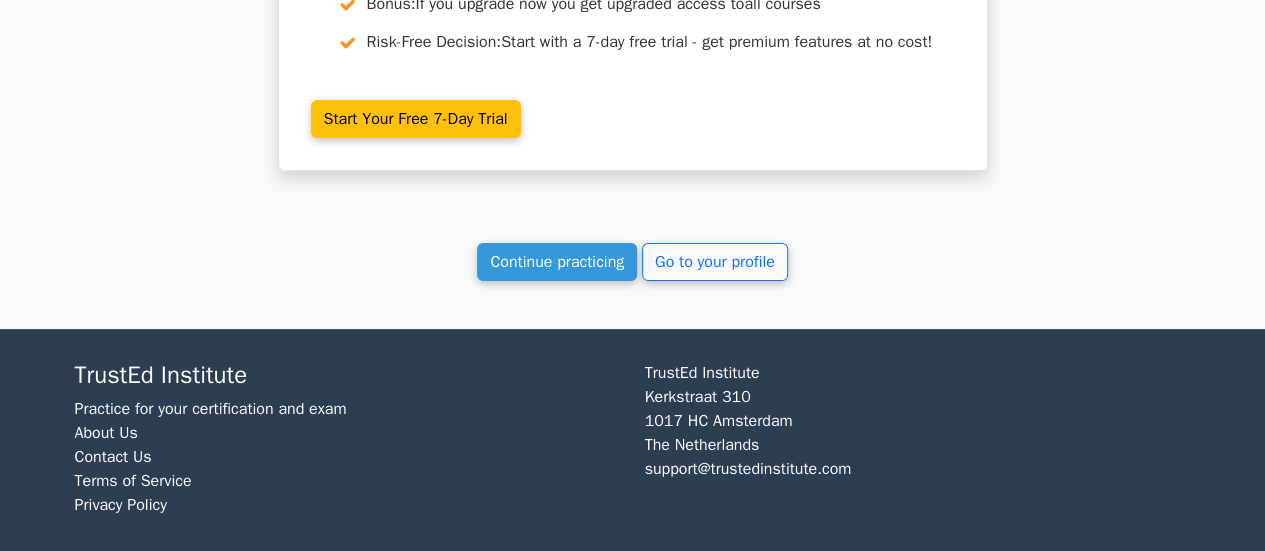 scroll, scrollTop: 3930, scrollLeft: 0, axis: vertical 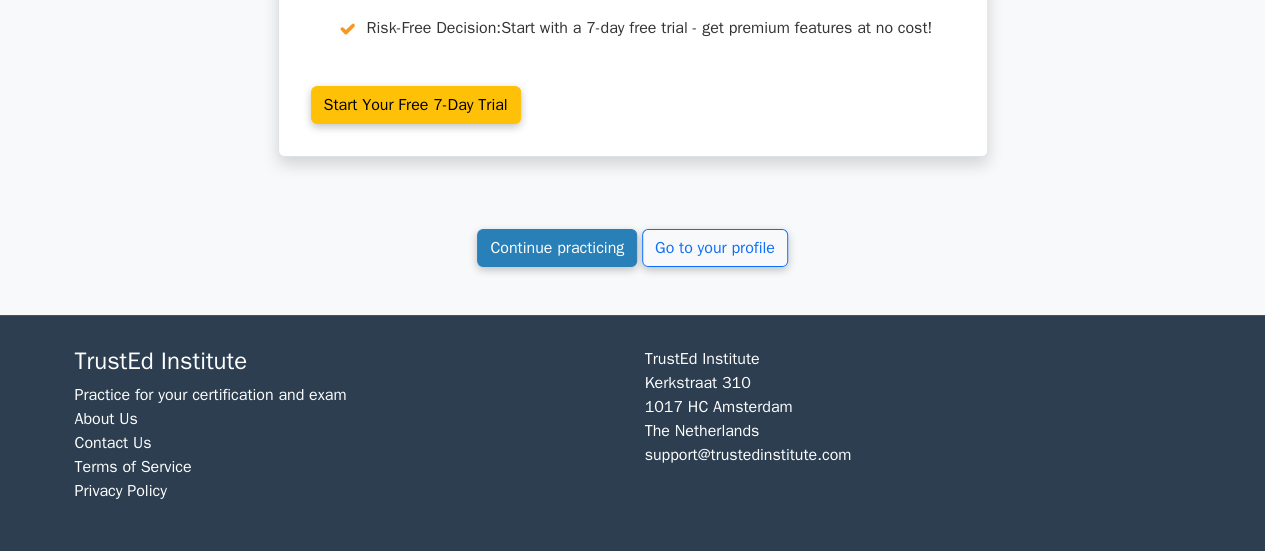 click on "Continue practicing" at bounding box center [557, 248] 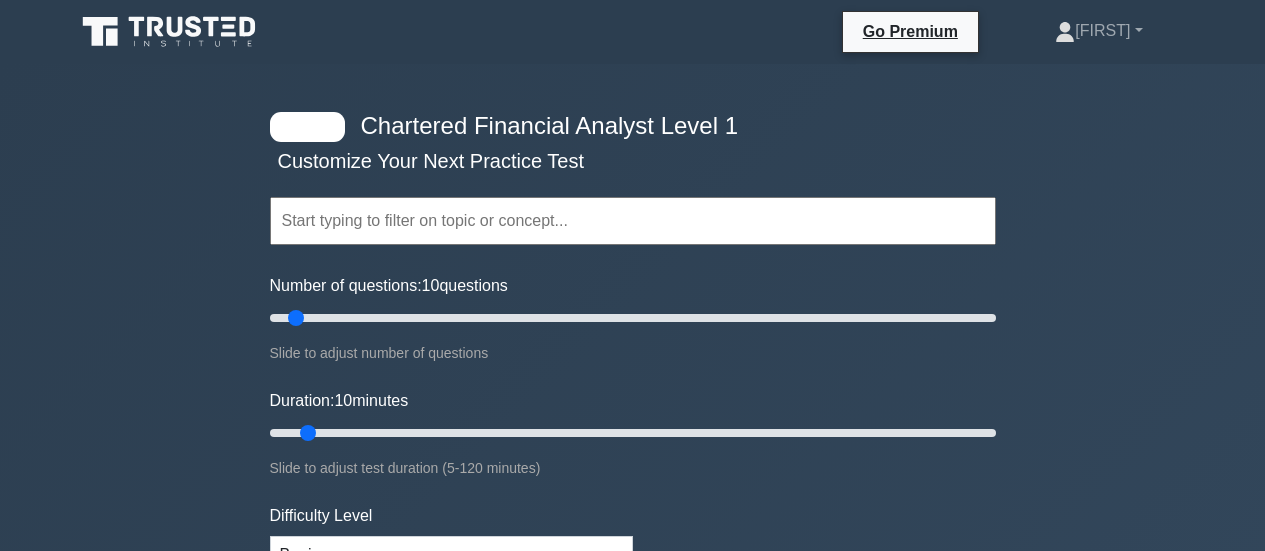 scroll, scrollTop: 0, scrollLeft: 0, axis: both 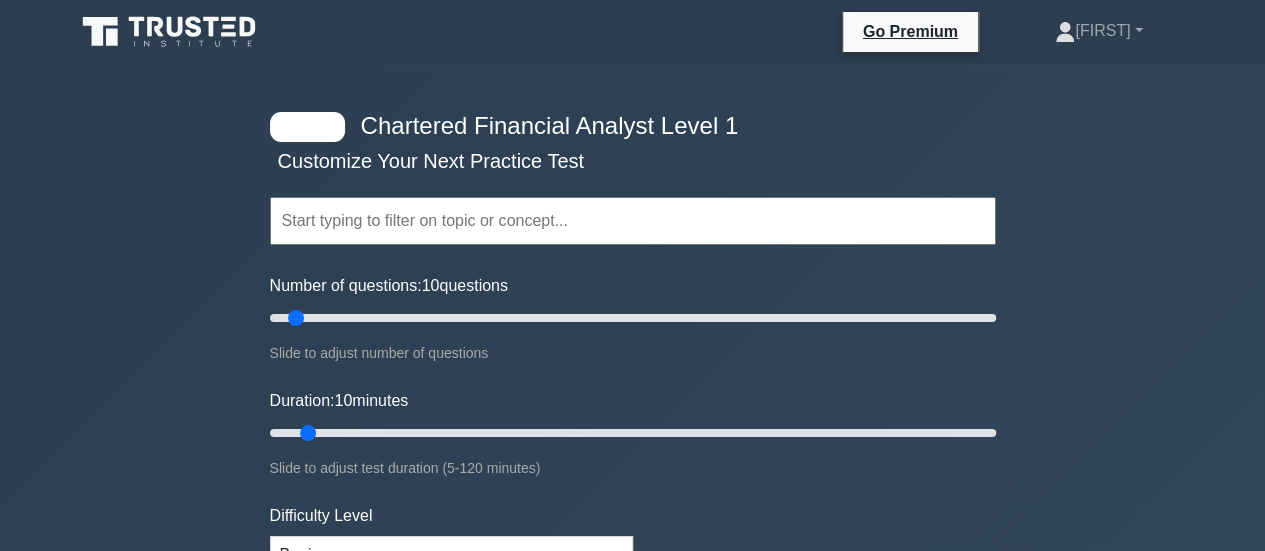 click at bounding box center (633, 221) 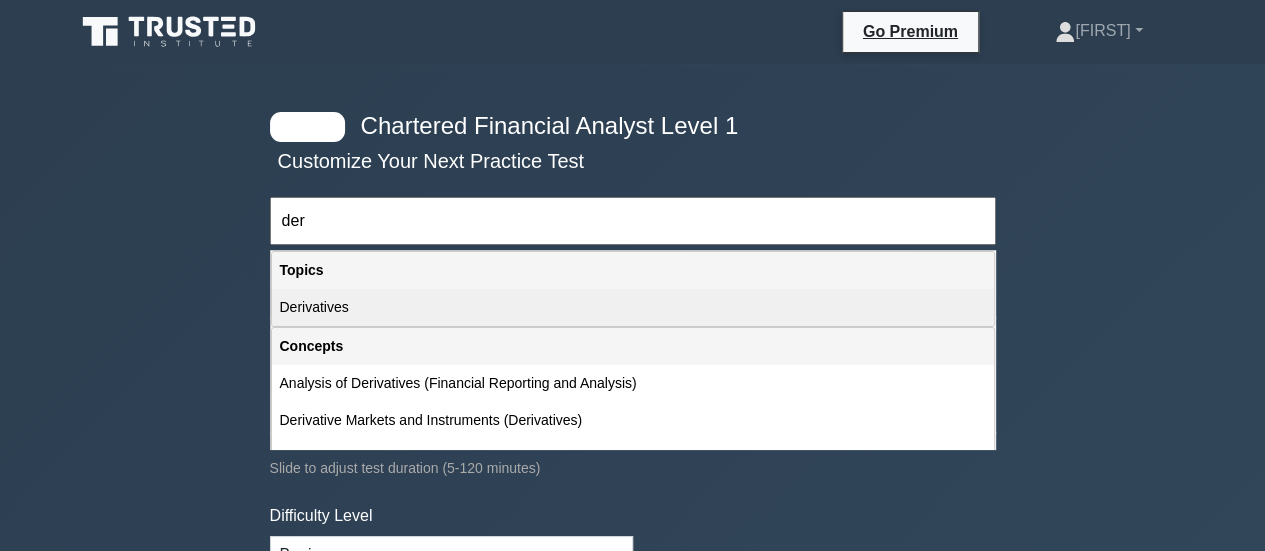 click on "Derivatives" at bounding box center (633, 307) 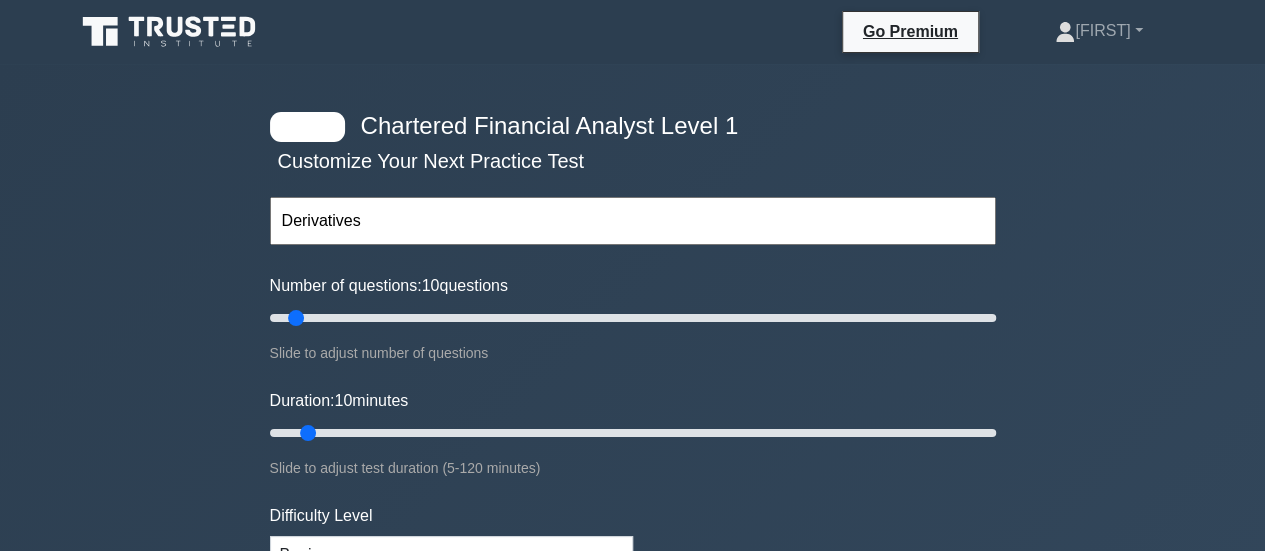click on "Chartered Financial Analyst Level 1
Customize Your Next Practice Test
Derivatives
Topics
Quantitative Methods
Economics
Financial Reporting and Analysis
Corporate Finance
Portfolio Management
Equity Investments
Fixed Income" at bounding box center (632, 653) 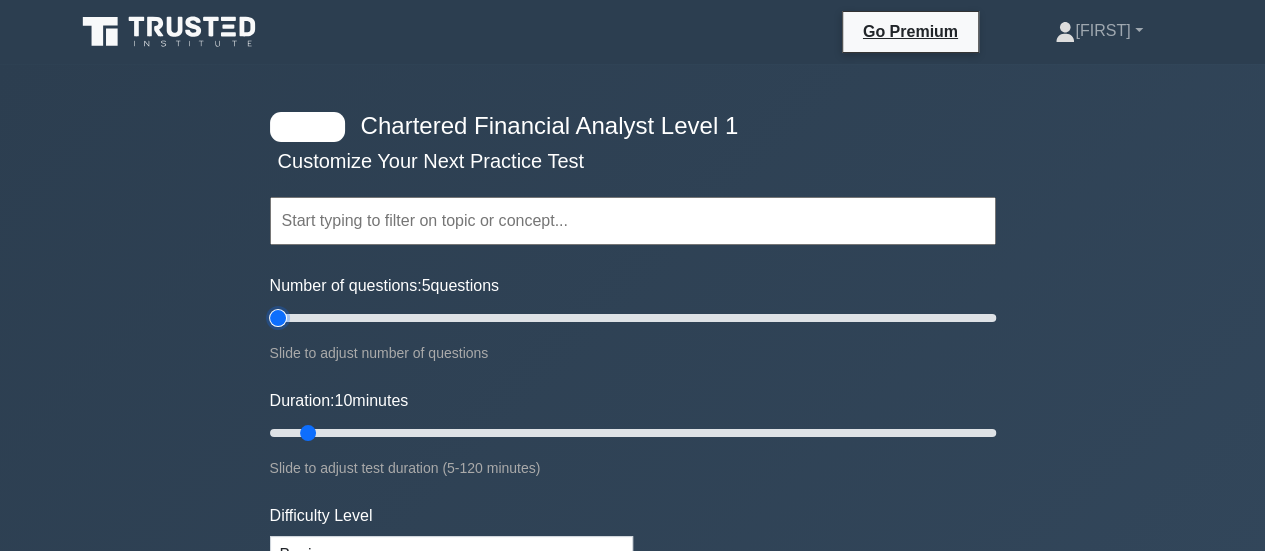 type on "5" 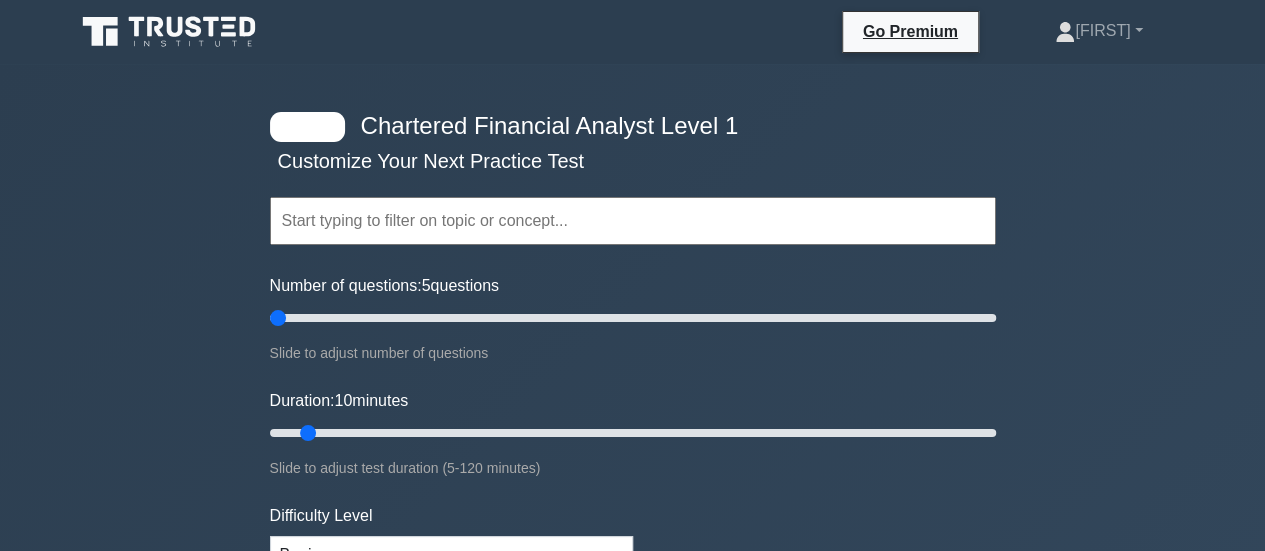 click on "Chartered Financial Analyst Level 1
Customize Your Next Practice Test
Topics
Quantitative Methods
Economics
Financial Reporting and Analysis
Corporate Finance
Portfolio Management
Equity Investments
Fixed Income" at bounding box center (632, 653) 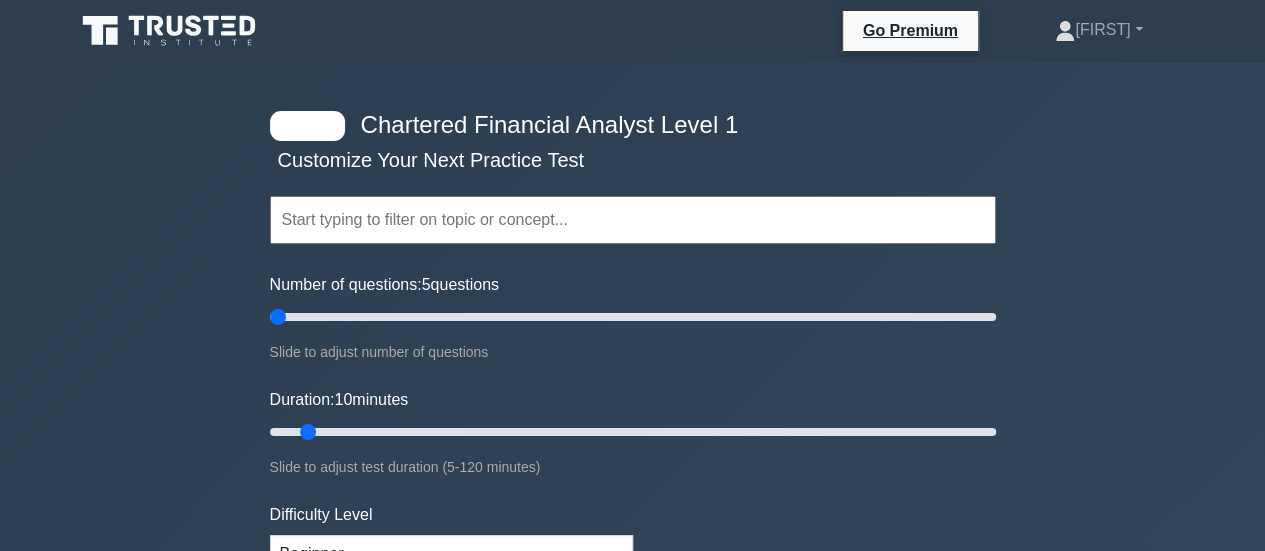 scroll, scrollTop: 0, scrollLeft: 0, axis: both 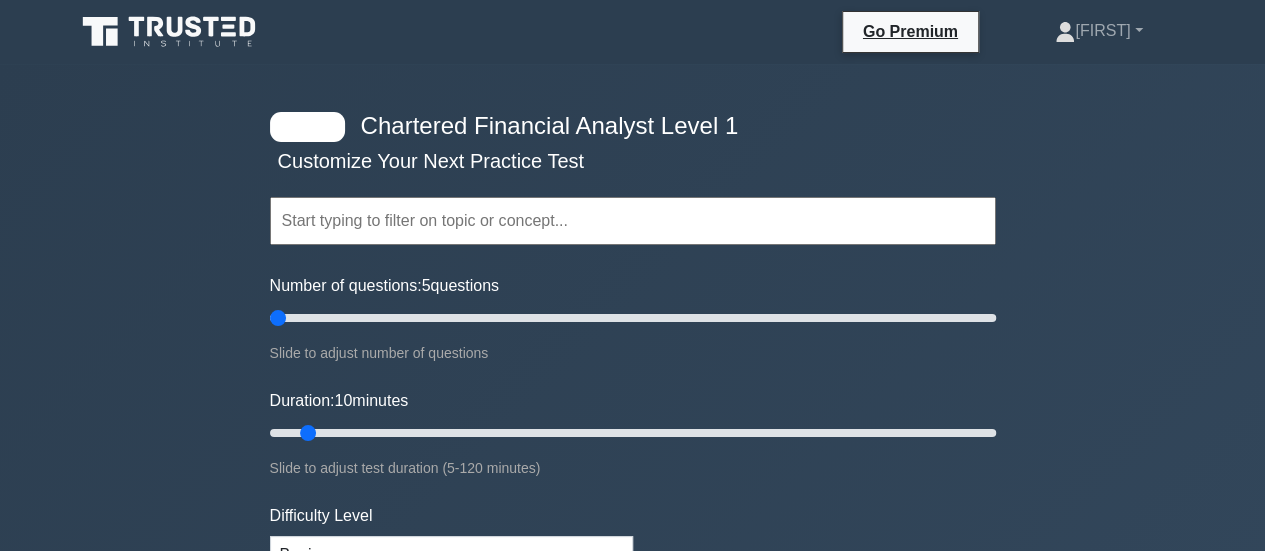 click at bounding box center [633, 221] 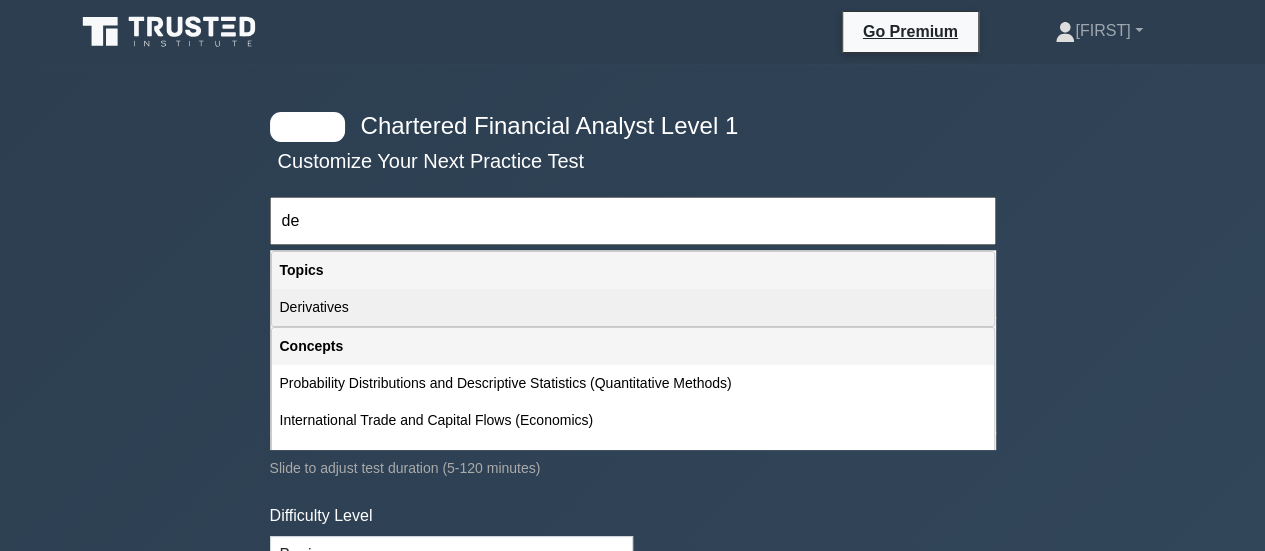 click on "Derivatives" at bounding box center [633, 307] 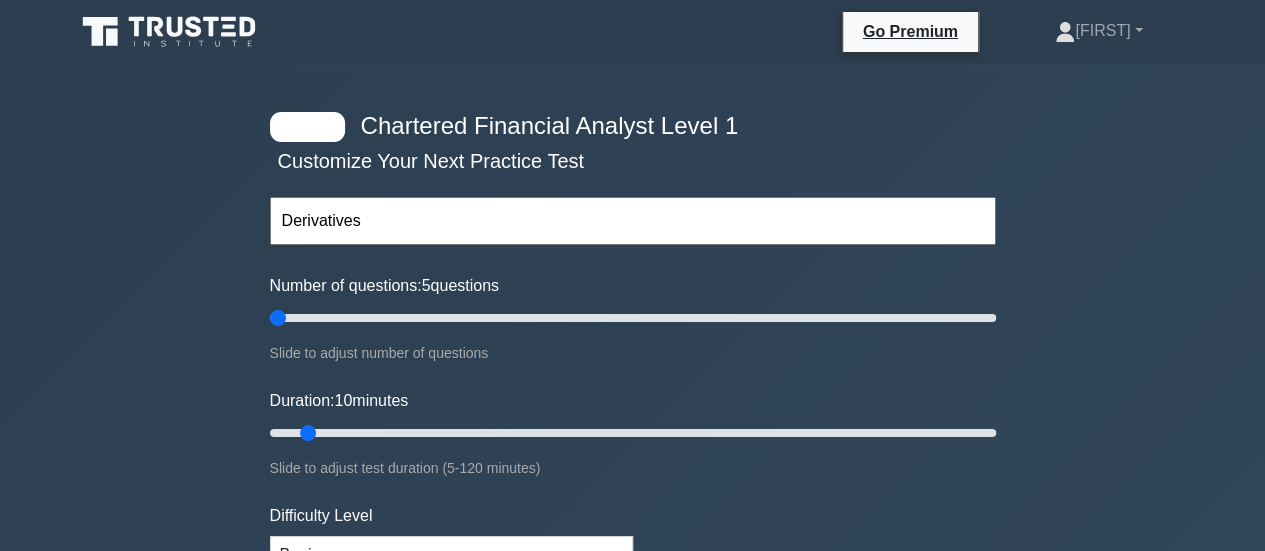 click on "Chartered Financial Analyst Level 1
Customize Your Next Practice Test
Derivatives
Topics
Quantitative Methods
Economics
Financial Reporting and Analysis
Corporate Finance
Portfolio Management
Equity Investments
Fixed Income" at bounding box center (632, 653) 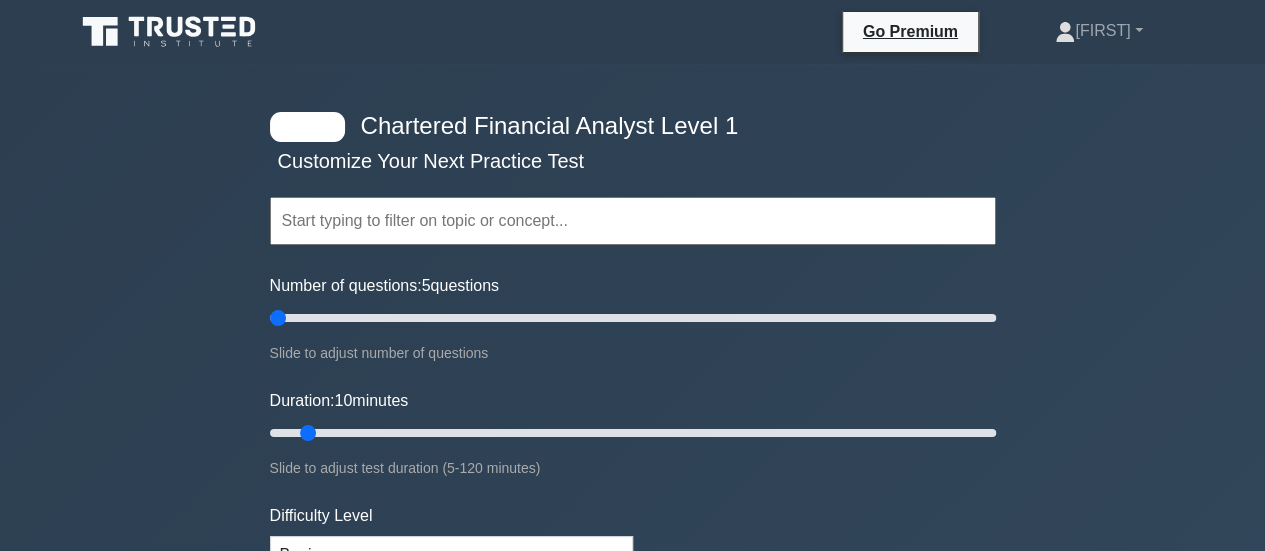 scroll, scrollTop: 40, scrollLeft: 0, axis: vertical 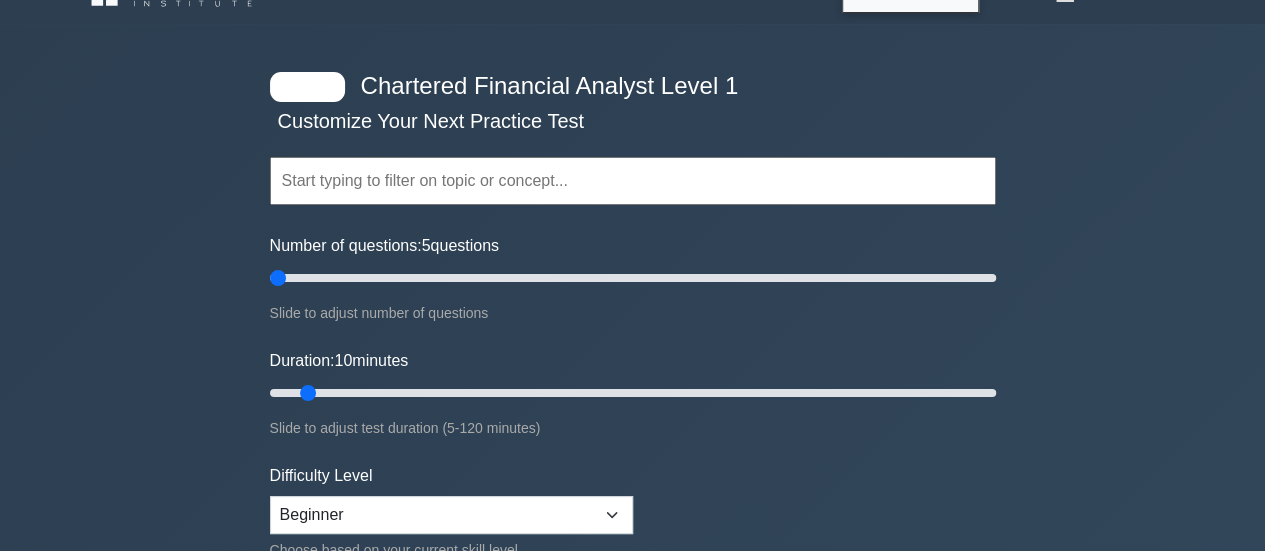 drag, startPoint x: 750, startPoint y: 156, endPoint x: 730, endPoint y: 169, distance: 23.853722 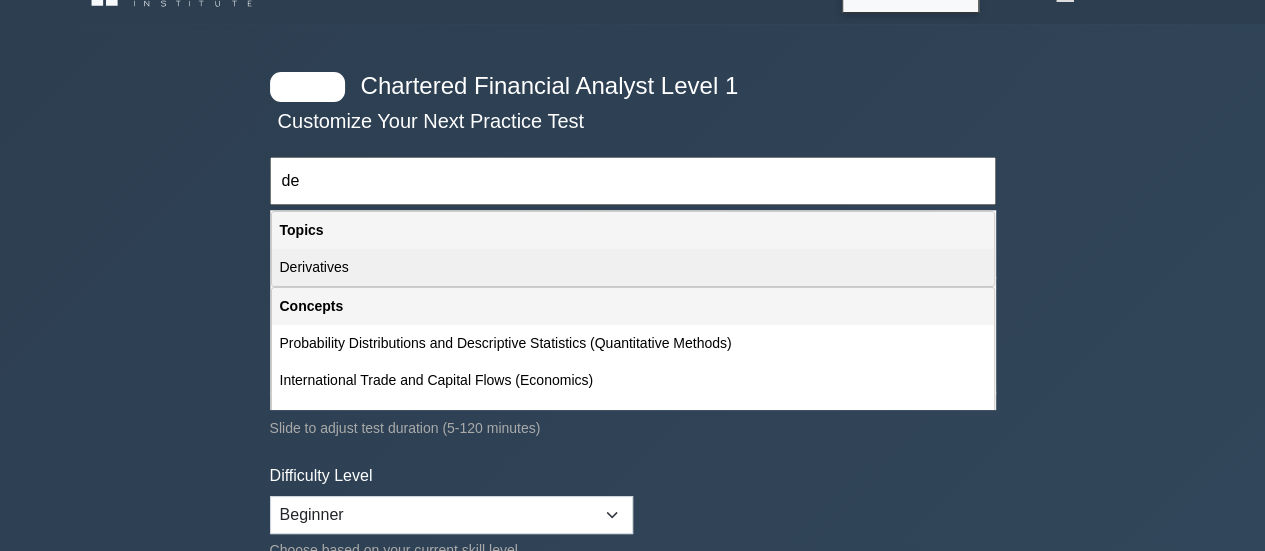 click on "Derivatives" at bounding box center [633, 267] 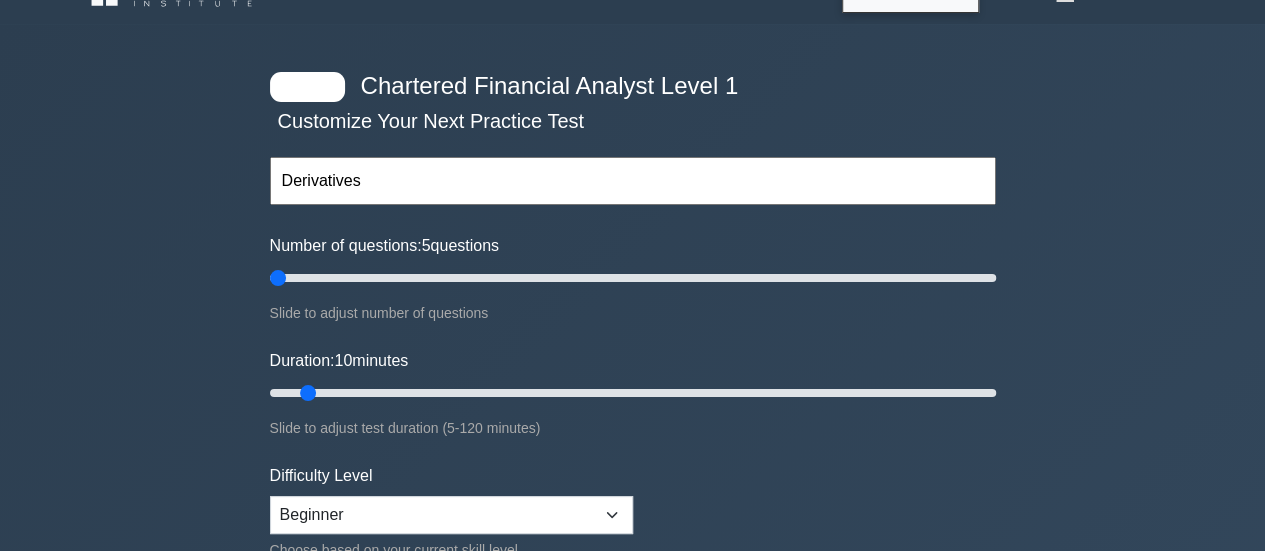 click on "Slide to adjust test duration (5-120 minutes)" at bounding box center (633, 428) 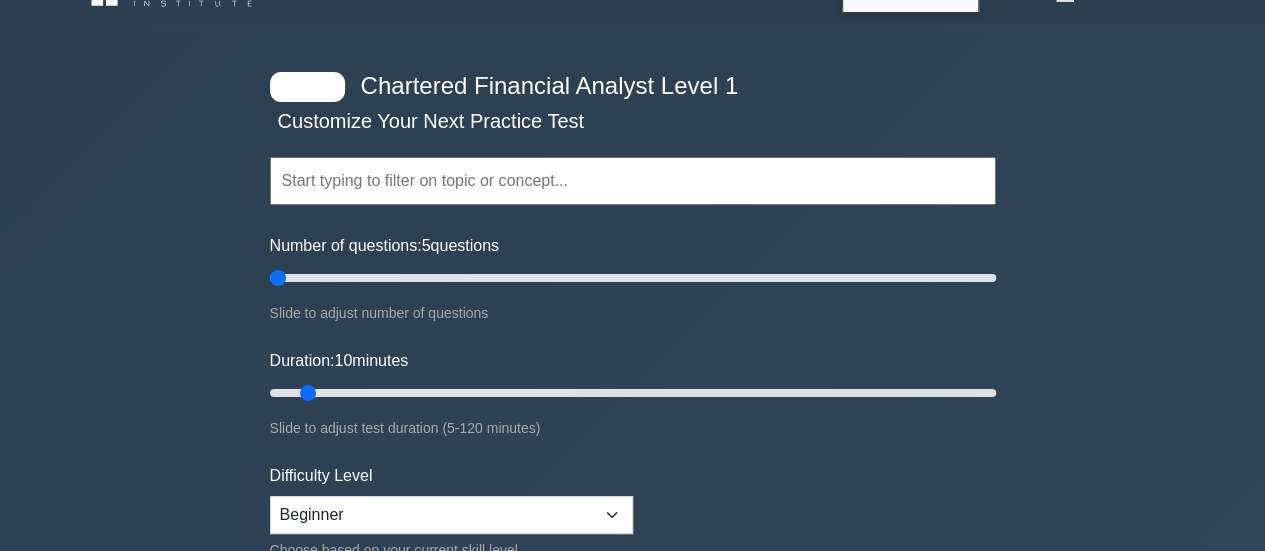 click at bounding box center [633, 181] 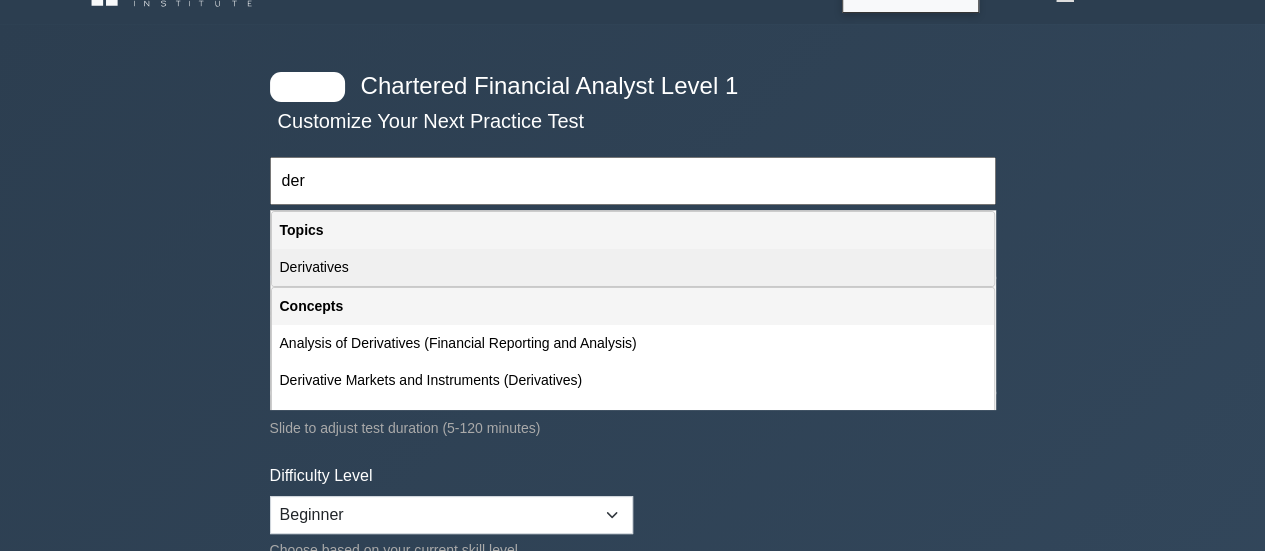 click on "Derivatives" at bounding box center (633, 267) 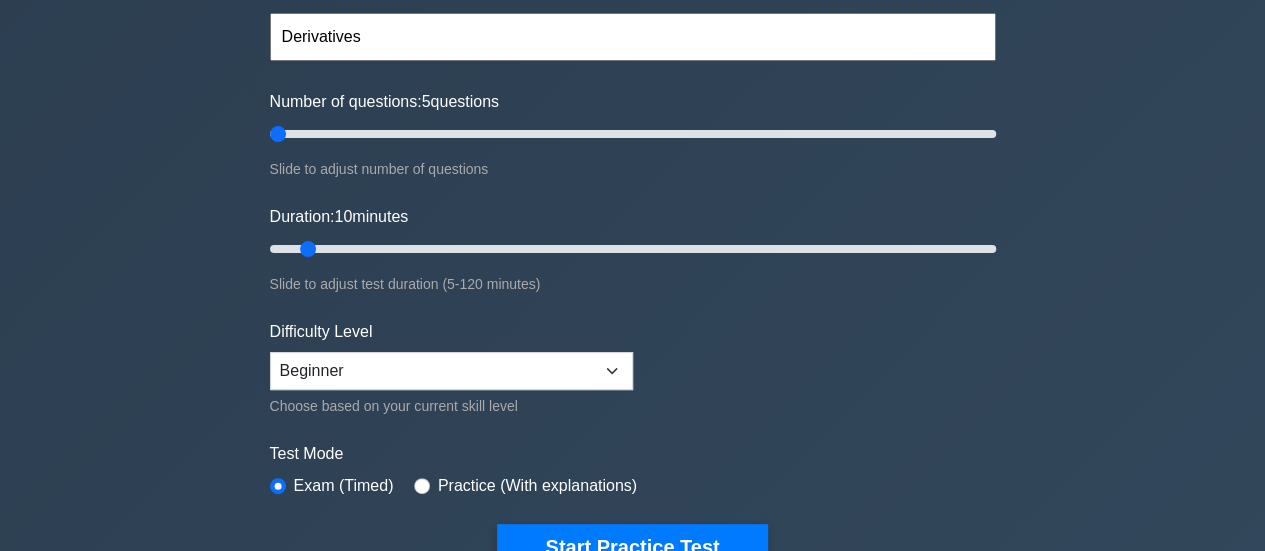 scroll, scrollTop: 207, scrollLeft: 0, axis: vertical 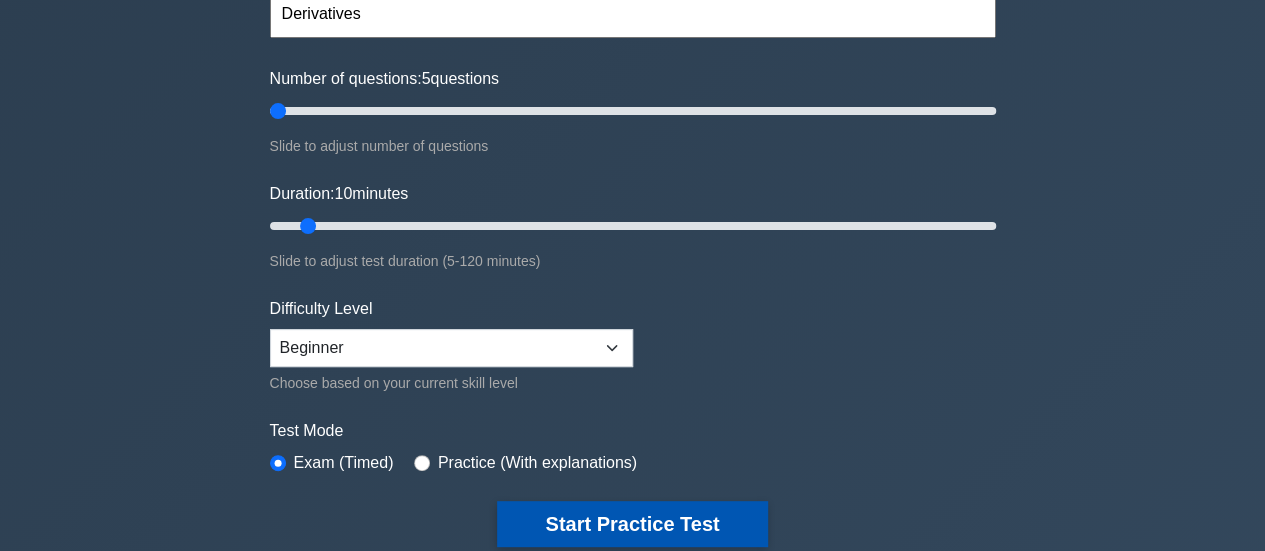 click on "Start Practice Test" at bounding box center (632, 524) 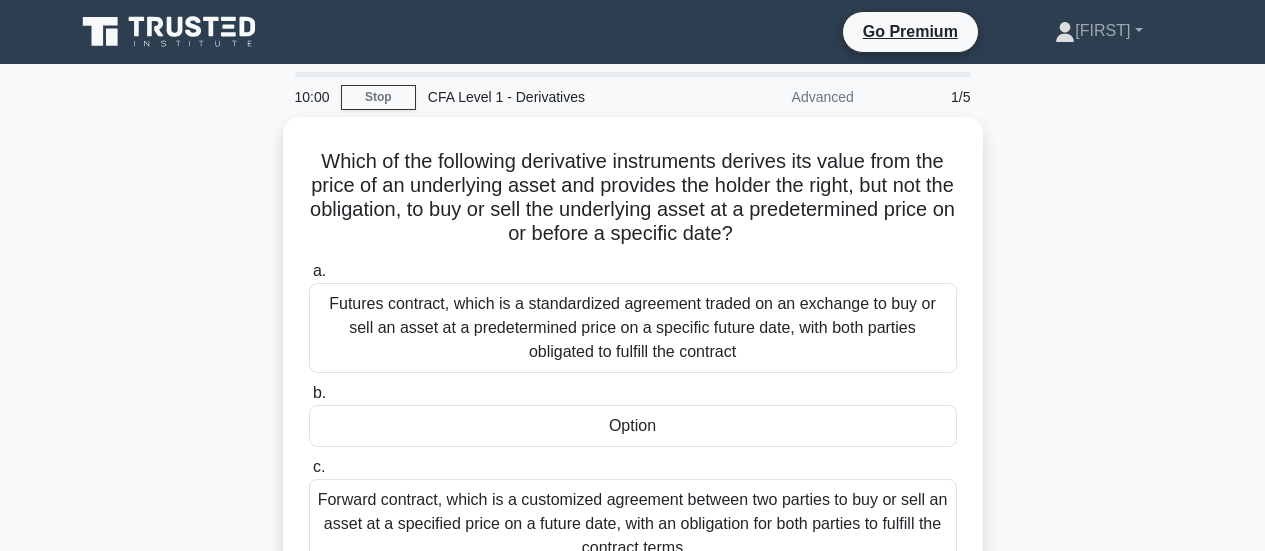 scroll, scrollTop: 0, scrollLeft: 0, axis: both 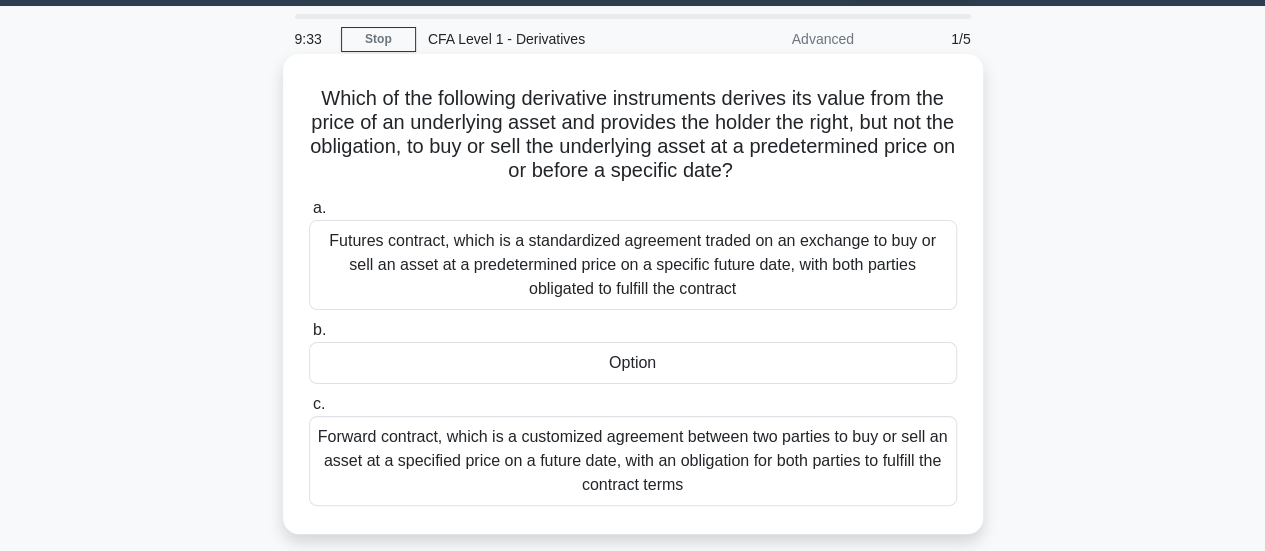 click on "Forward contract, which is a customized agreement between two parties to buy or sell an asset at a specified price on a future date, with an obligation for both parties to fulfill the contract terms" at bounding box center [633, 461] 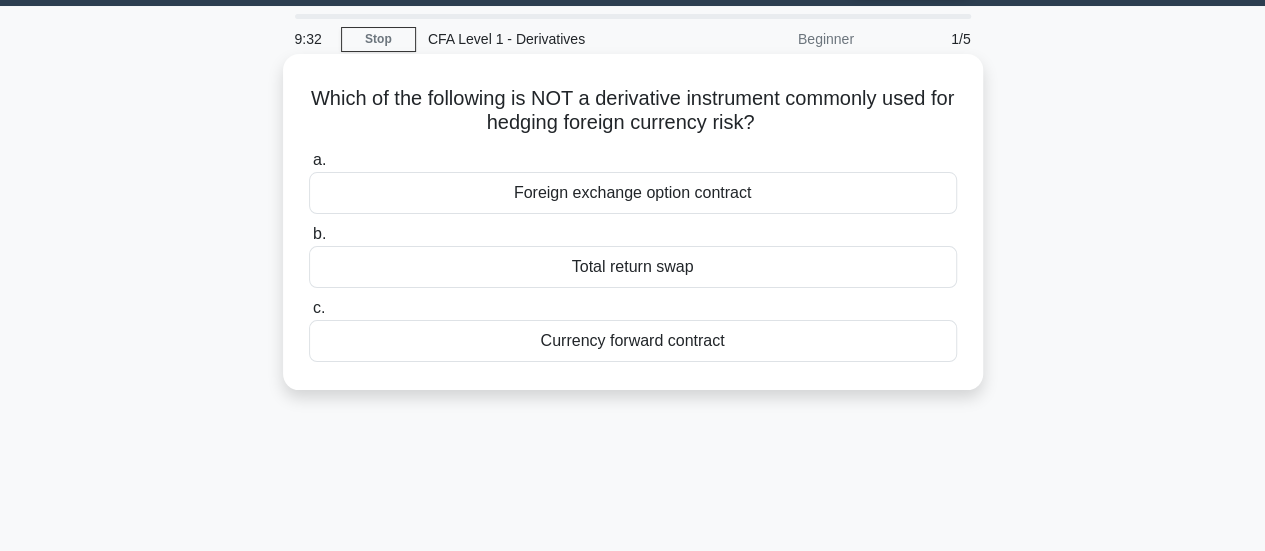 scroll, scrollTop: 0, scrollLeft: 0, axis: both 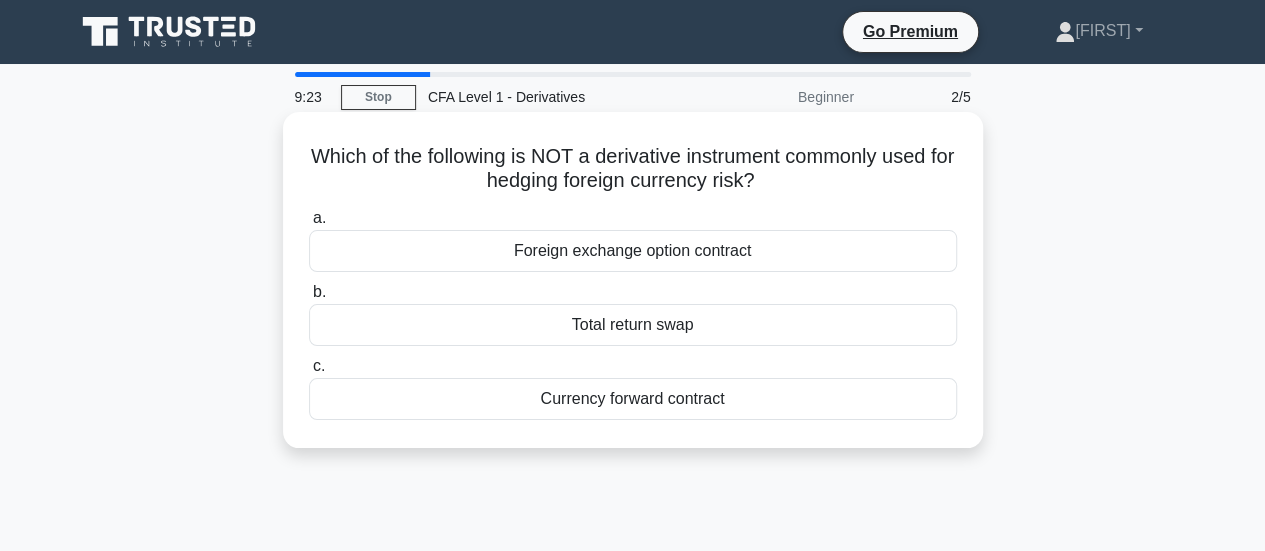 click on "Total return swap" at bounding box center [633, 325] 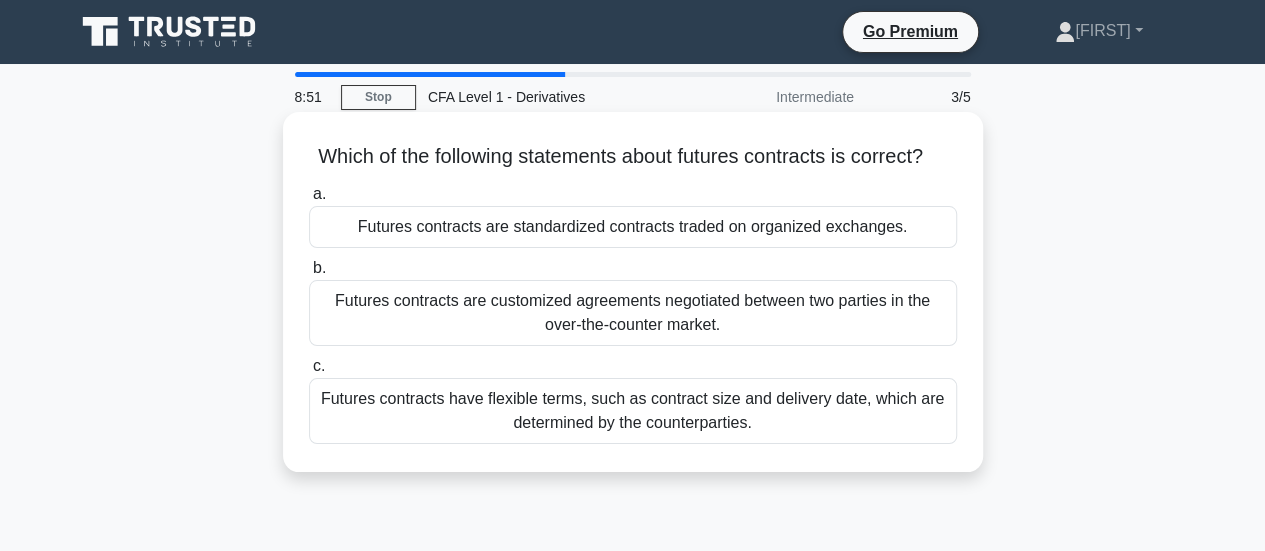 click on "Futures contracts have flexible terms, such as contract size and delivery date, which are determined by the counterparties." at bounding box center [633, 411] 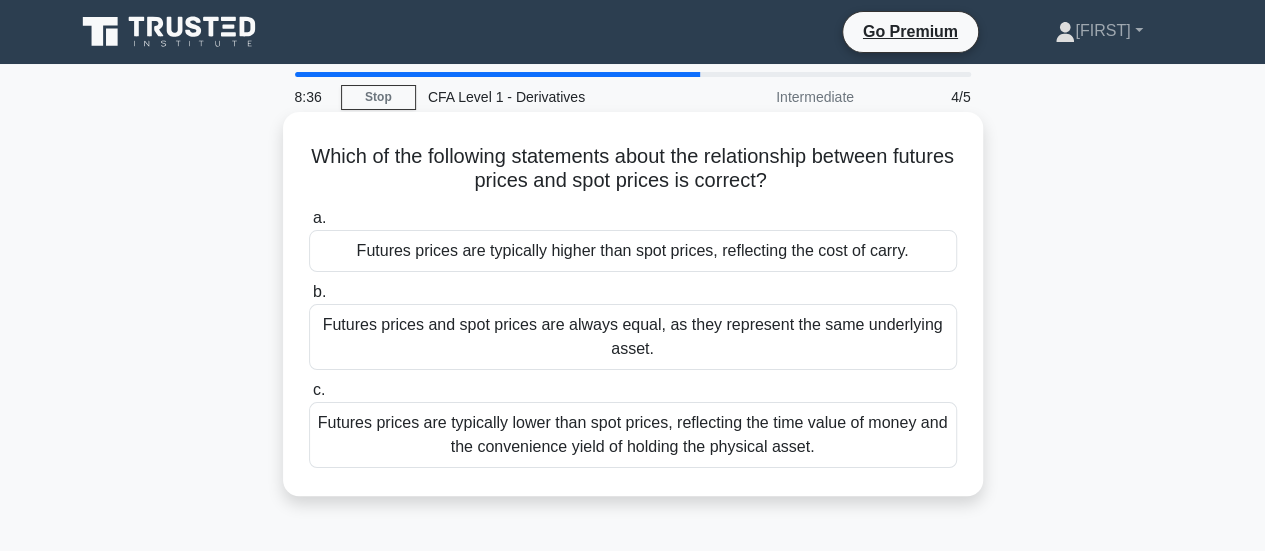 click on "Futures prices are typically higher than spot prices, reflecting the cost of carry." at bounding box center [633, 251] 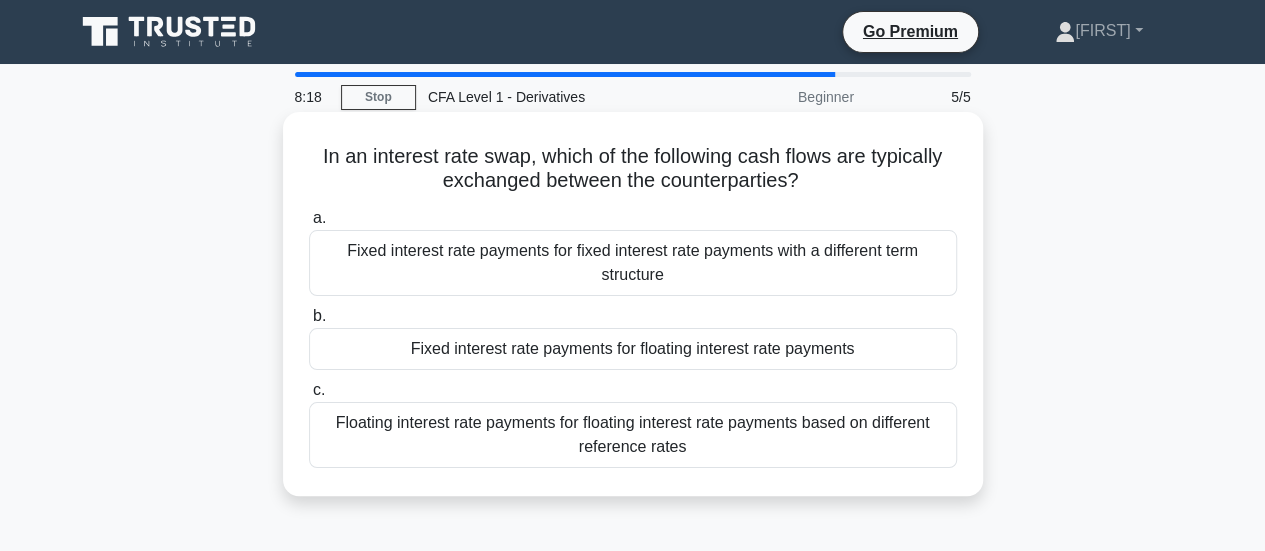 click on "Fixed interest rate payments for fixed interest rate payments with a different term structure" at bounding box center (633, 263) 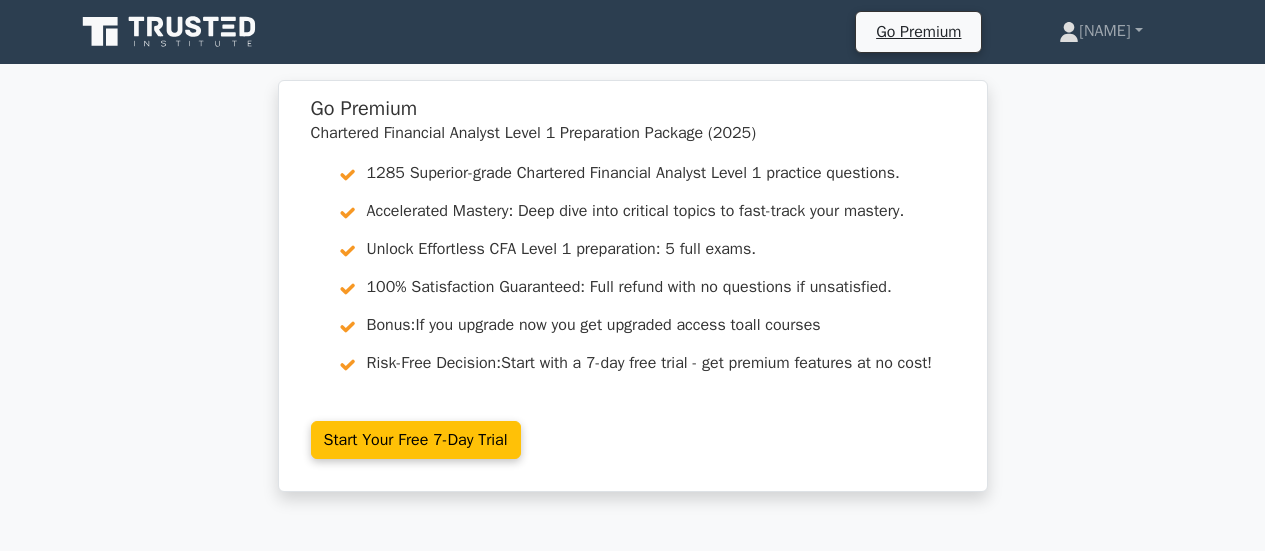 scroll, scrollTop: 0, scrollLeft: 0, axis: both 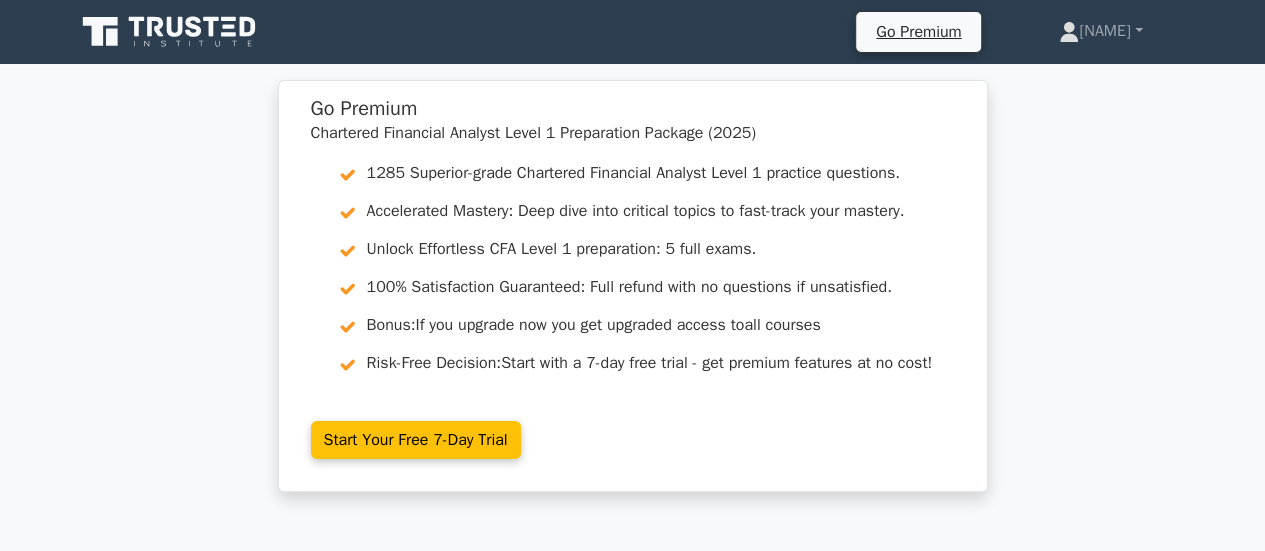 click on "Go Premium
Chartered Financial Analyst Level 1 Preparation Package (2025)
1285 Superior-grade  Chartered Financial Analyst Level 1 practice questions.
Accelerated Mastery: Deep dive into critical topics to fast-track your mastery.
Unlock Effortless CFA Level 1 preparation: 5 full exams.
100% Satisfaction Guaranteed: Full refund with no questions if unsatisfied.
Bonus:  If you upgrade now you get upgraded access to  all courses
Risk-Free Decision:  Start with a 7-day free trial - get premium features at no cost!" at bounding box center (632, 298) 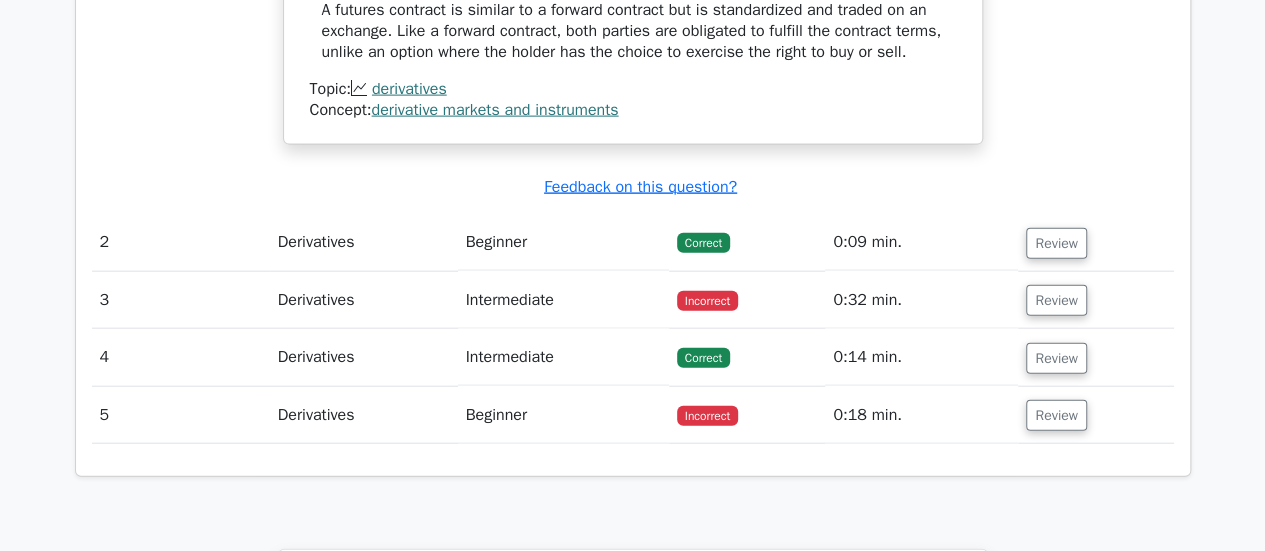 scroll, scrollTop: 2240, scrollLeft: 0, axis: vertical 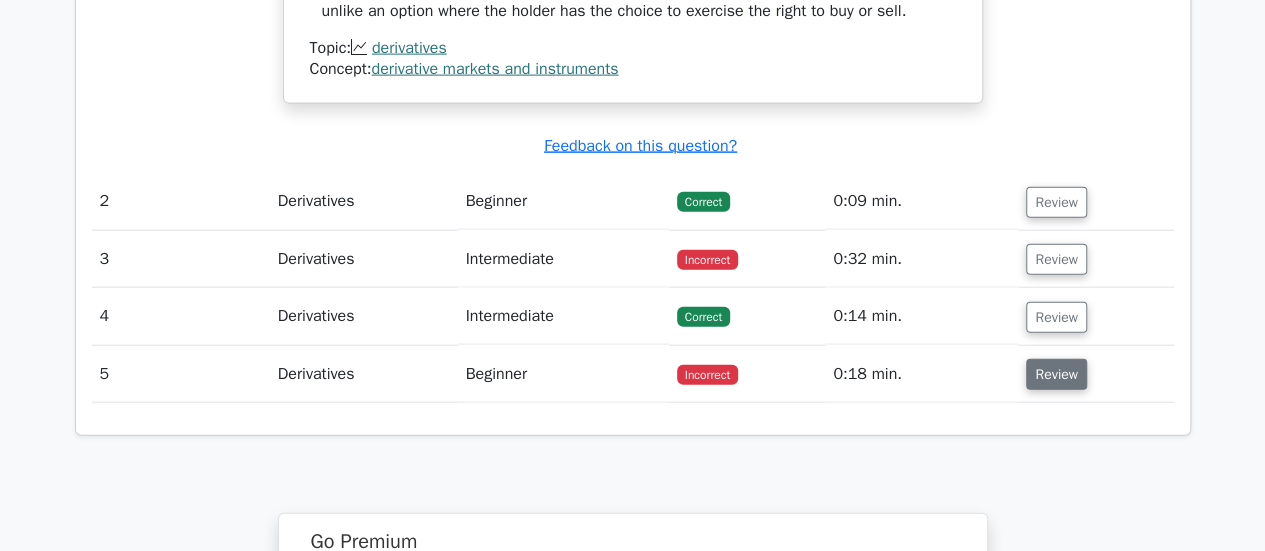 click on "Review" at bounding box center (1056, 374) 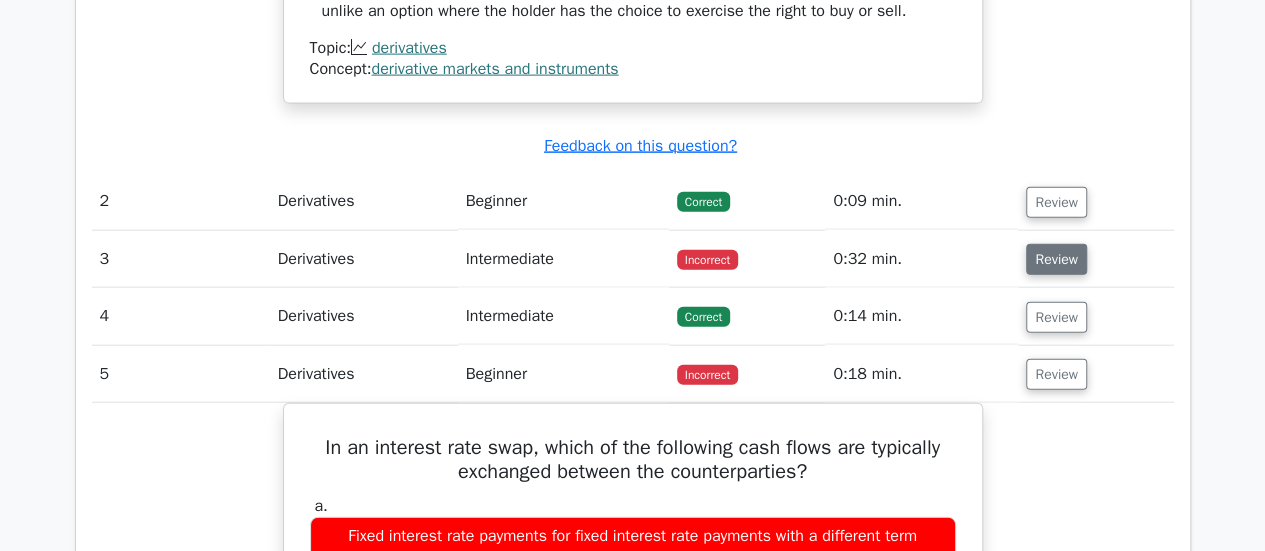 click on "Review" at bounding box center (1056, 259) 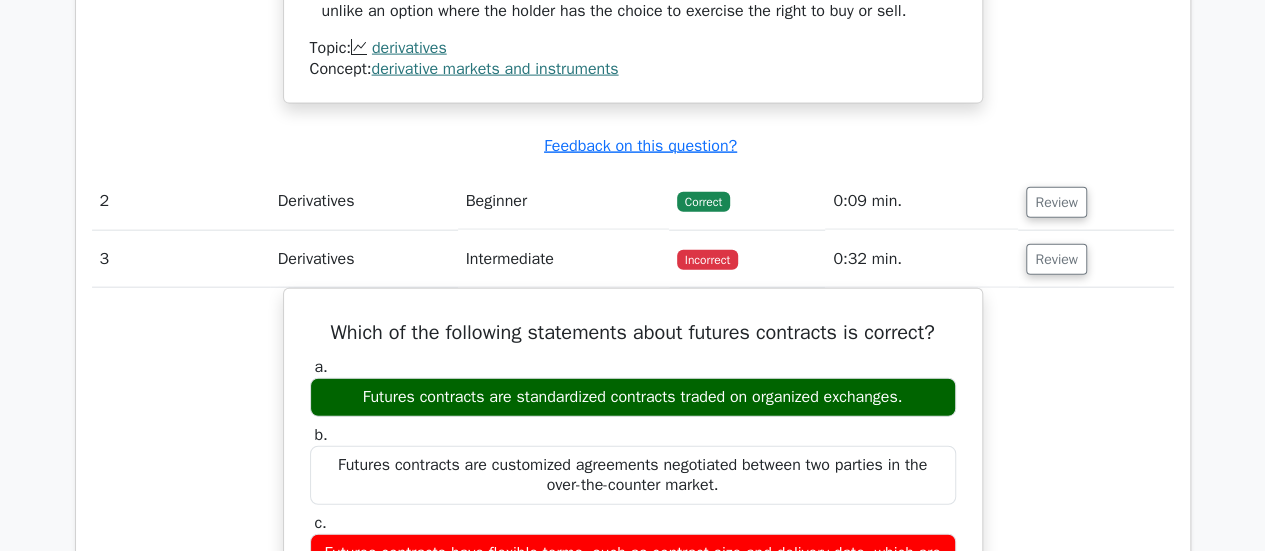 click on "Which of the following statements about futures contracts is correct?
a.
Futures contracts are standardized contracts traded on organized exchanges.
b.
c." at bounding box center [633, 668] 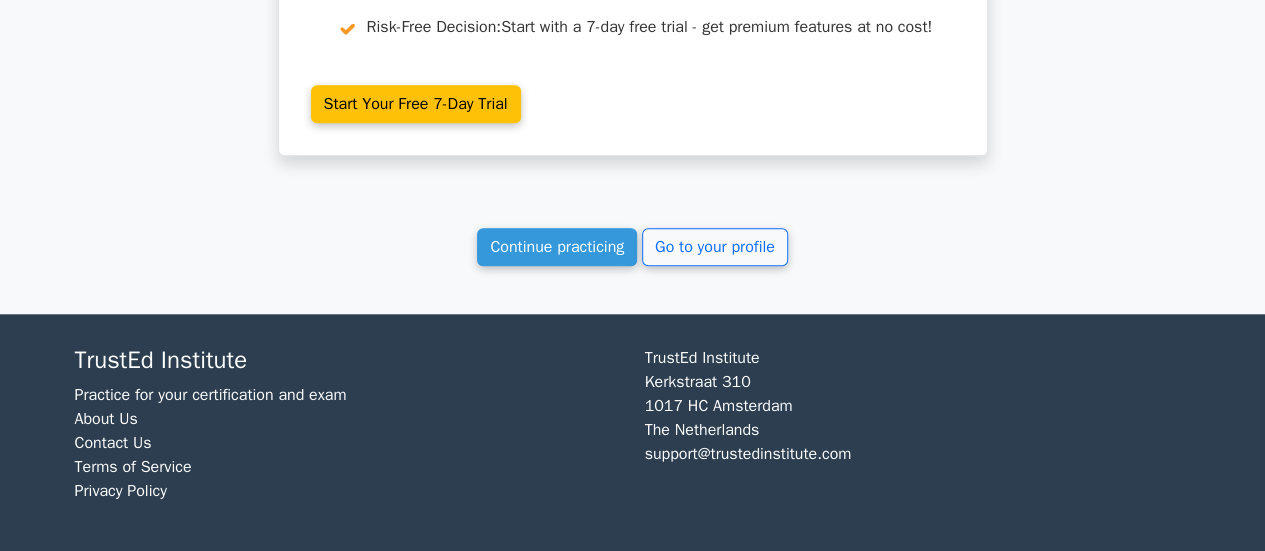 scroll, scrollTop: 4619, scrollLeft: 0, axis: vertical 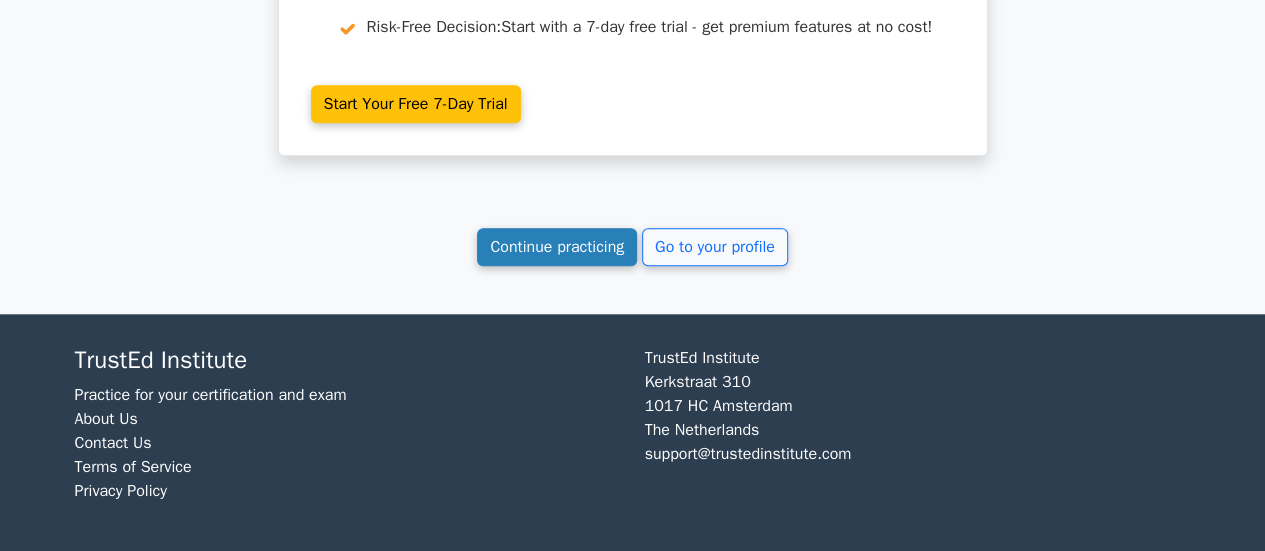 click on "Continue practicing" at bounding box center (557, 247) 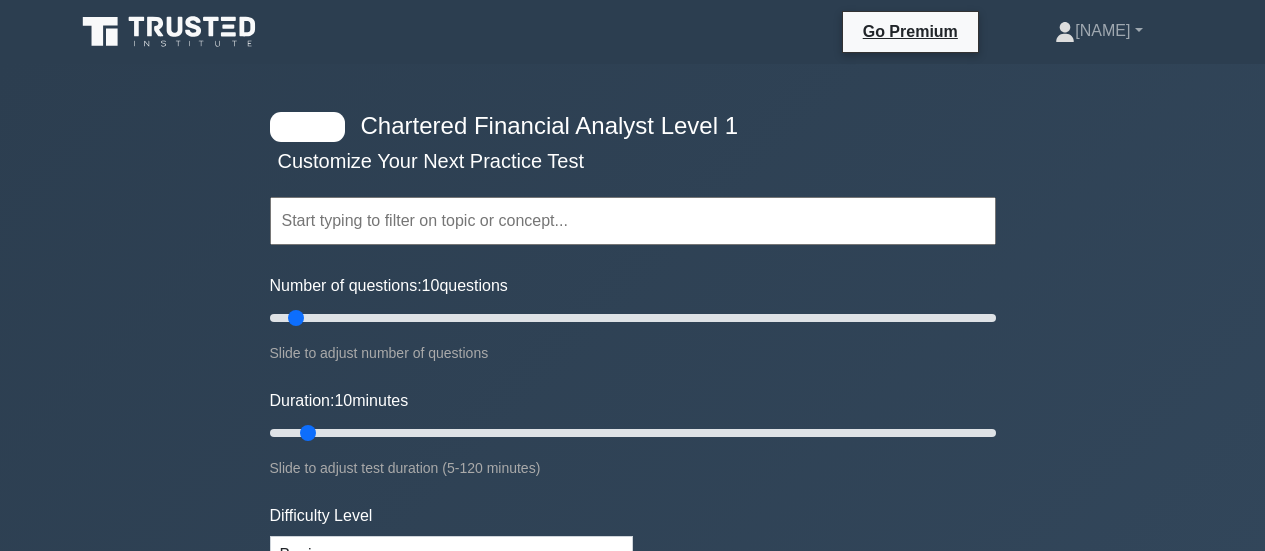 scroll, scrollTop: 0, scrollLeft: 0, axis: both 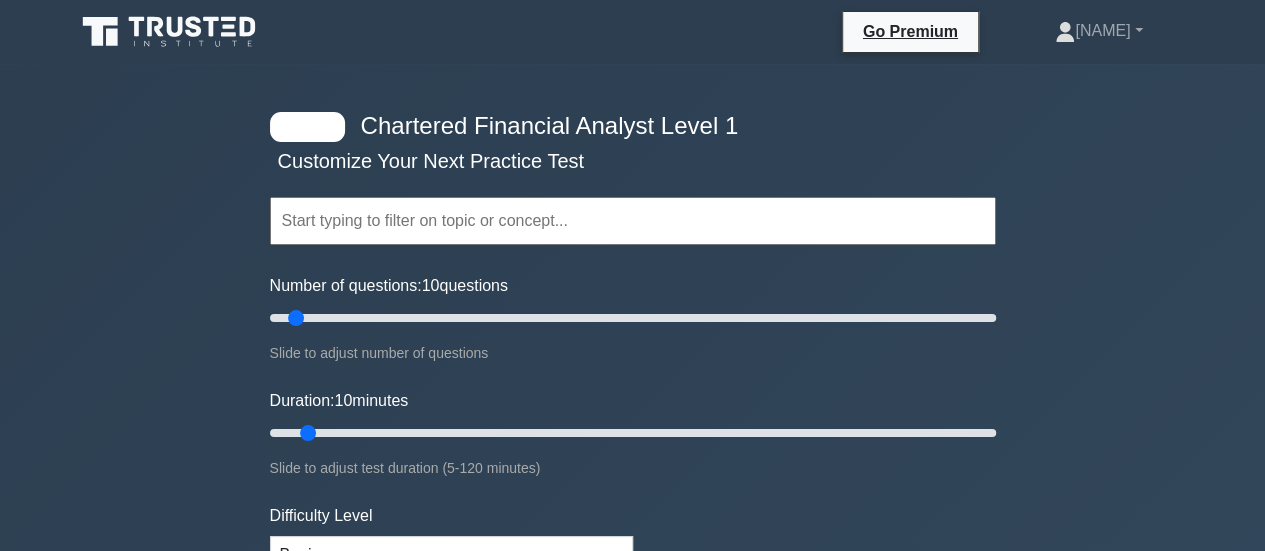 click at bounding box center [633, 221] 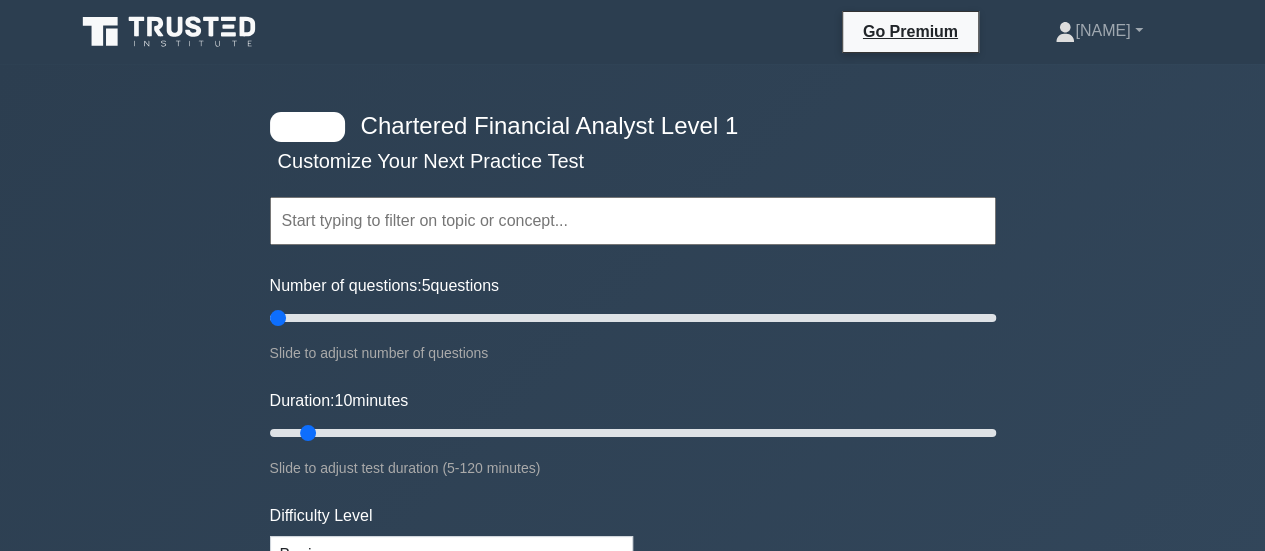 drag, startPoint x: 291, startPoint y: 313, endPoint x: 256, endPoint y: 171, distance: 146.24979 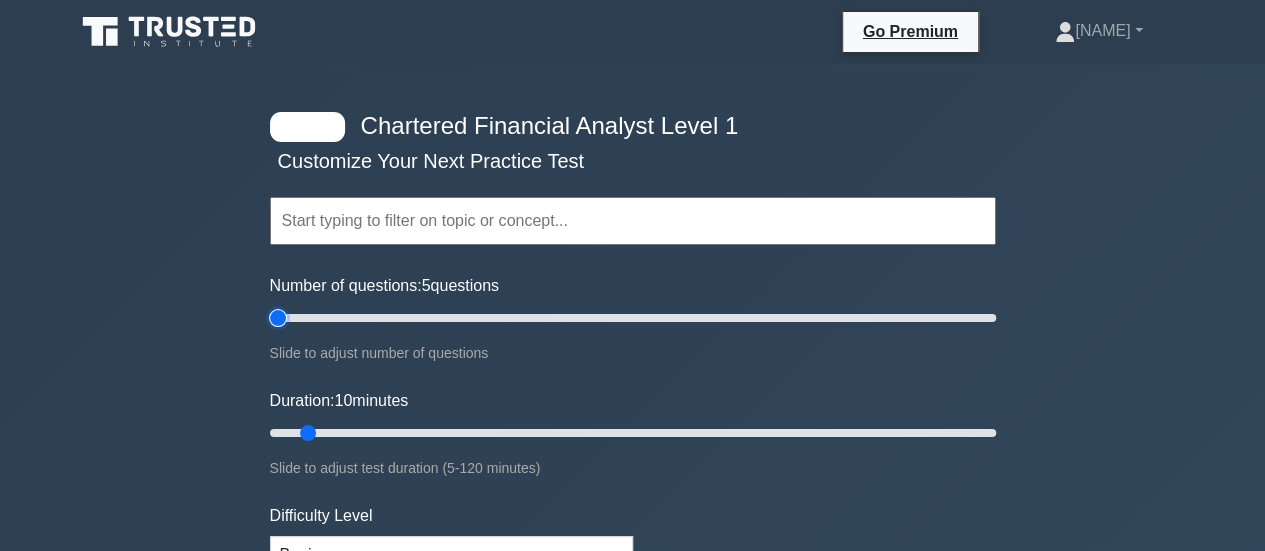 type on "5" 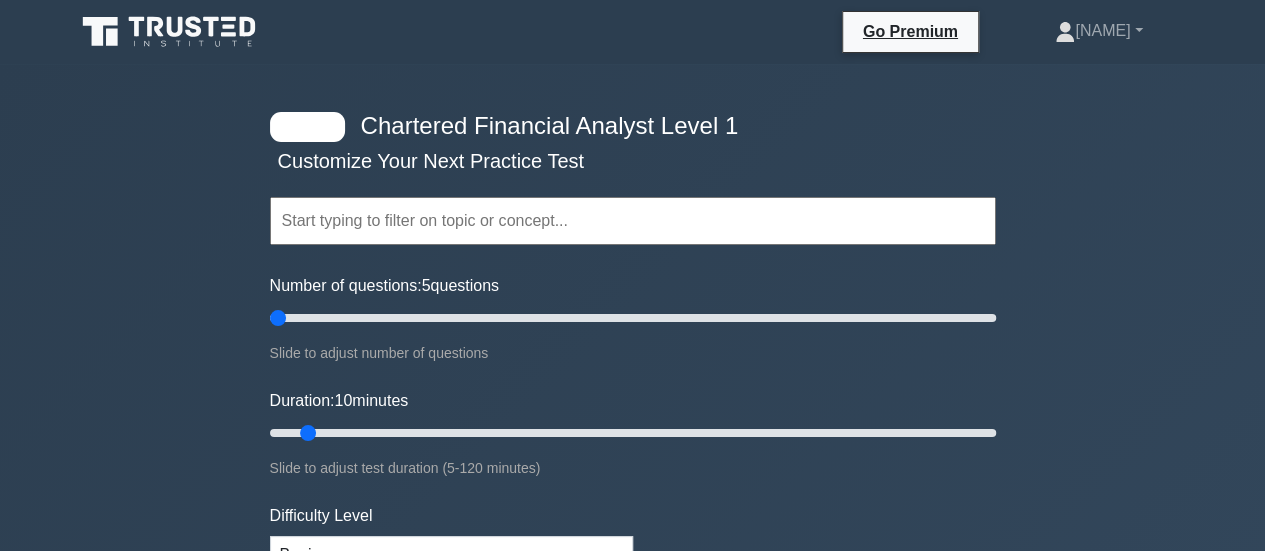 click at bounding box center [633, 221] 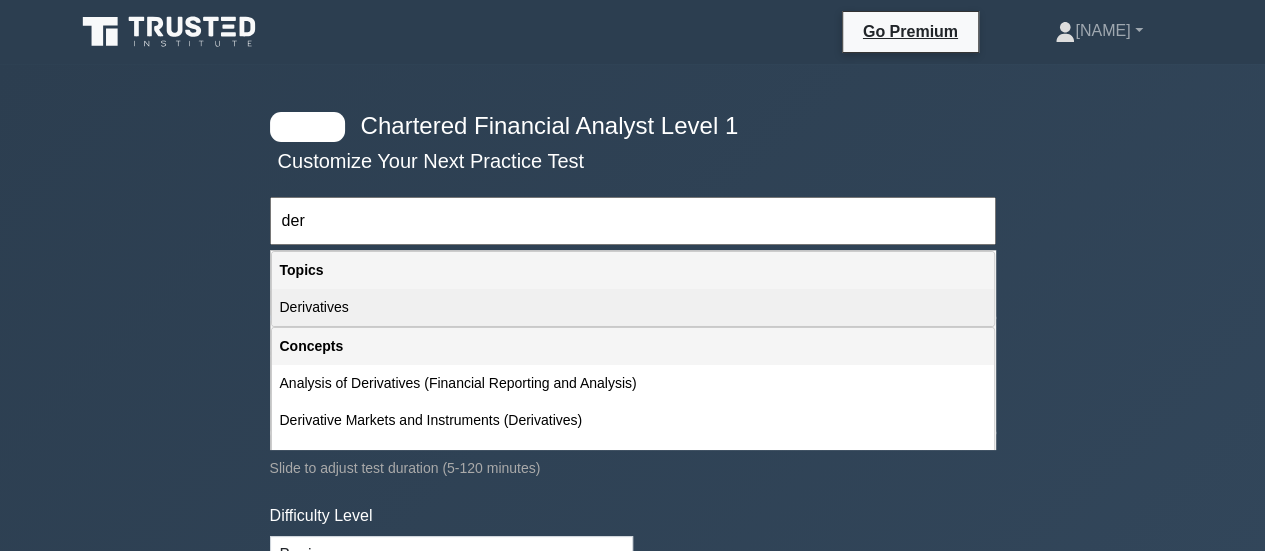 click on "Derivatives" at bounding box center [633, 307] 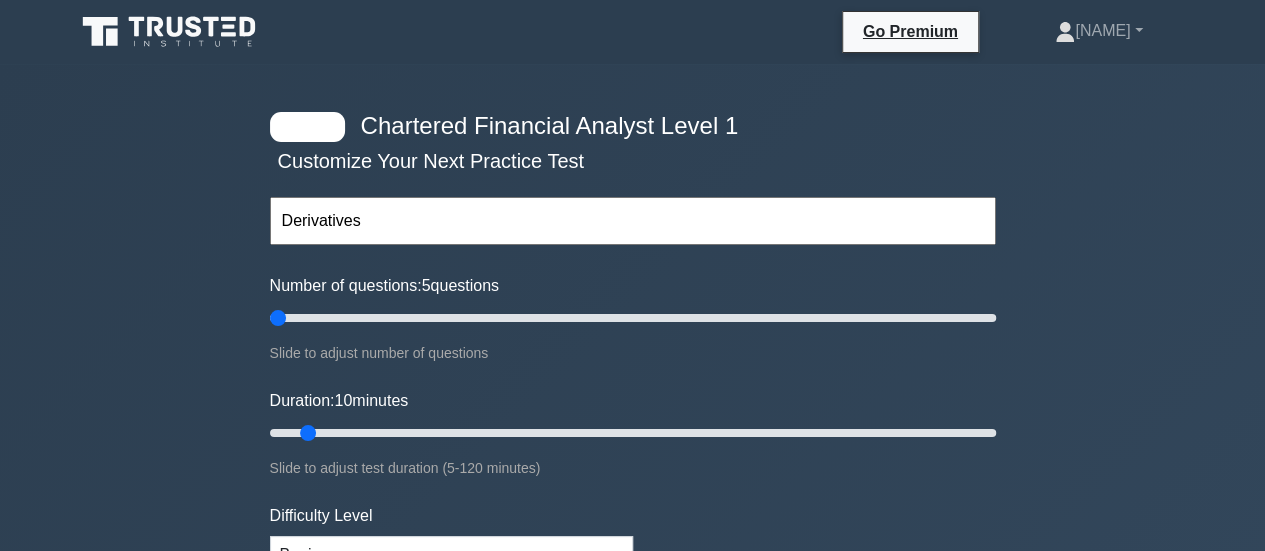 click on "Slide to adjust test duration (5-120 minutes)" at bounding box center (633, 468) 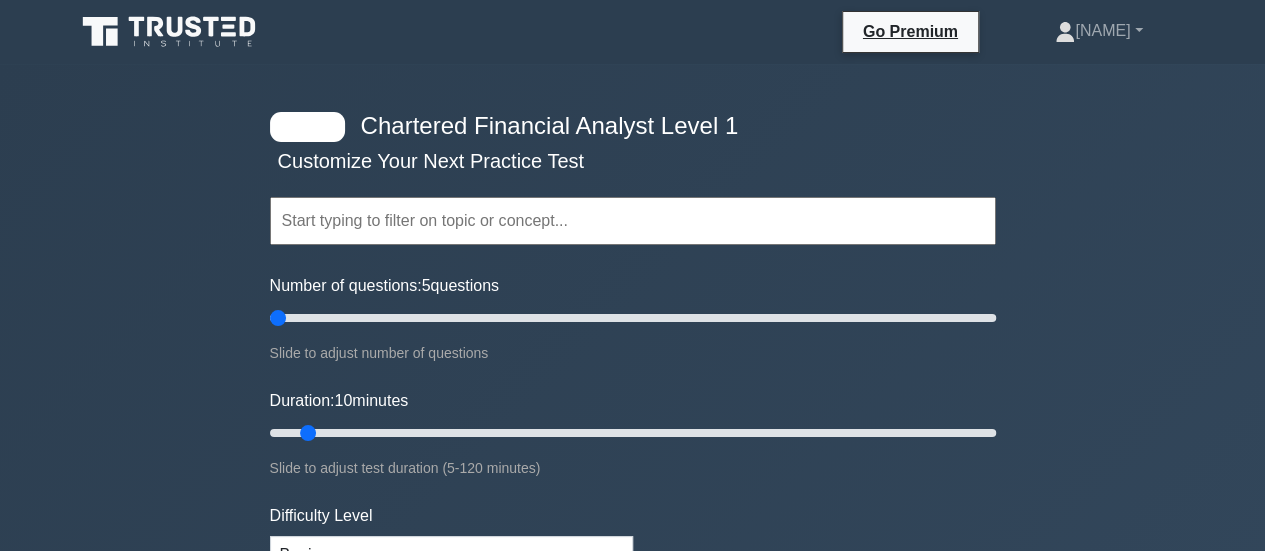 click at bounding box center [633, 221] 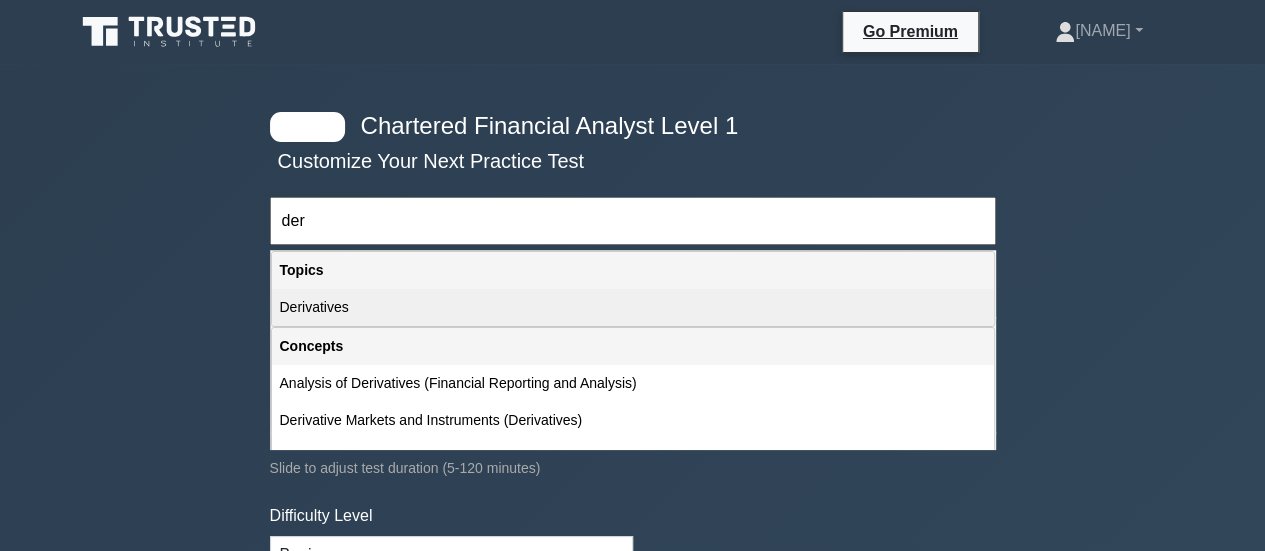 click on "Derivatives" at bounding box center (633, 307) 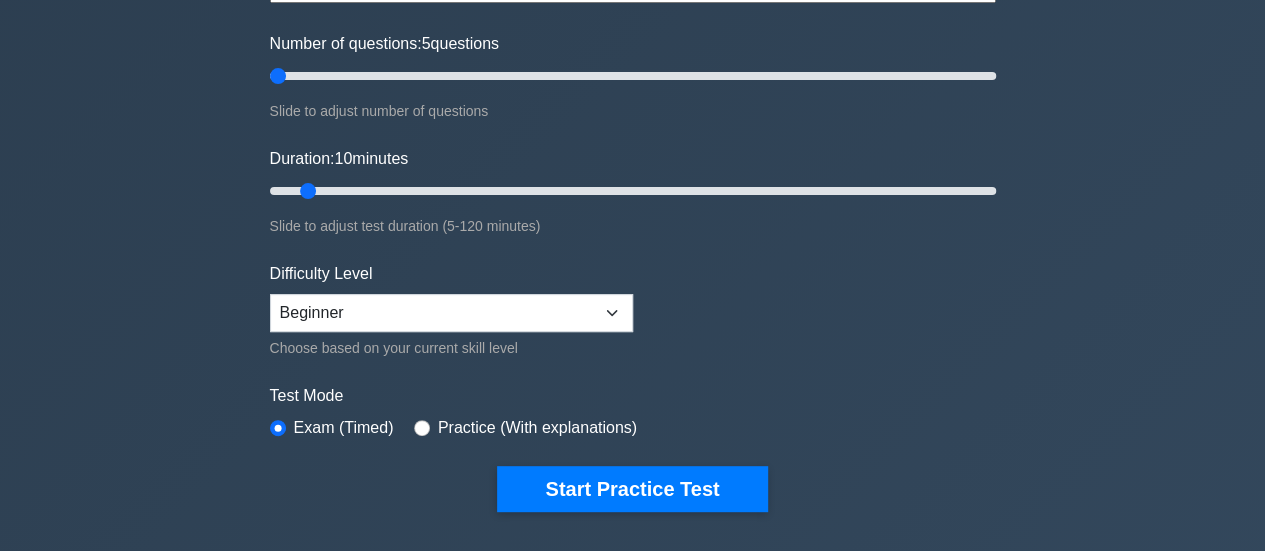 scroll, scrollTop: 243, scrollLeft: 0, axis: vertical 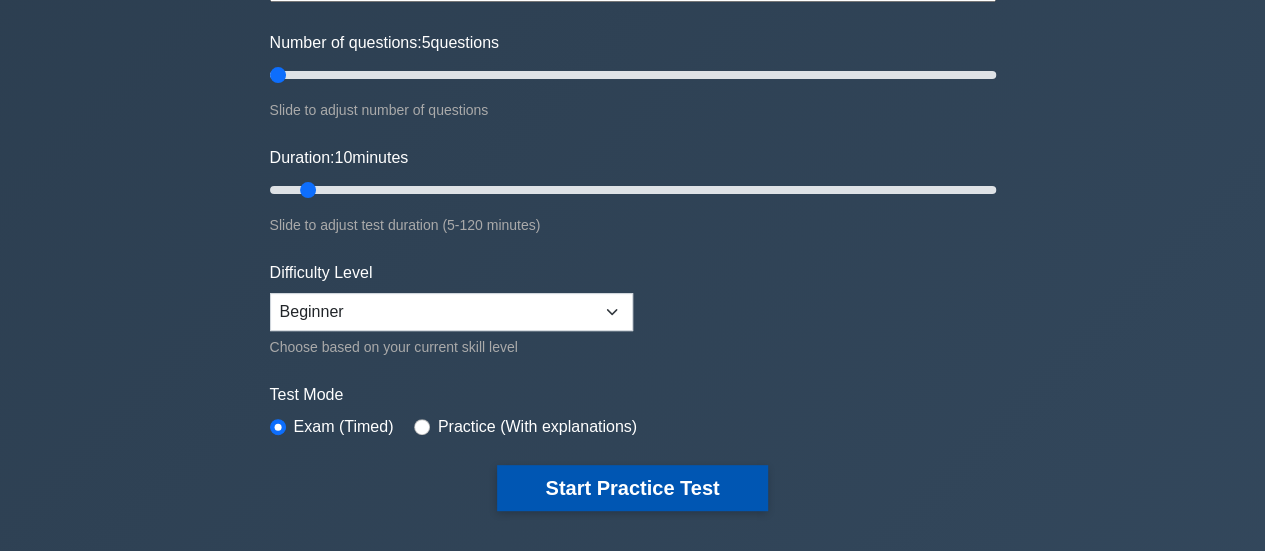 click on "Start Practice Test" at bounding box center (632, 488) 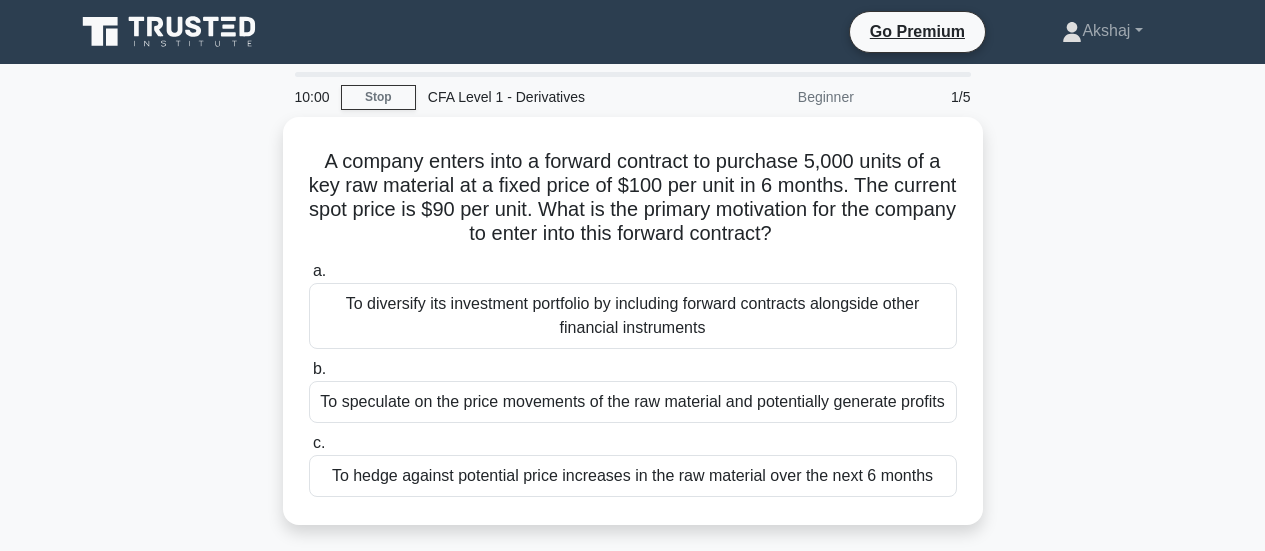 scroll, scrollTop: 0, scrollLeft: 0, axis: both 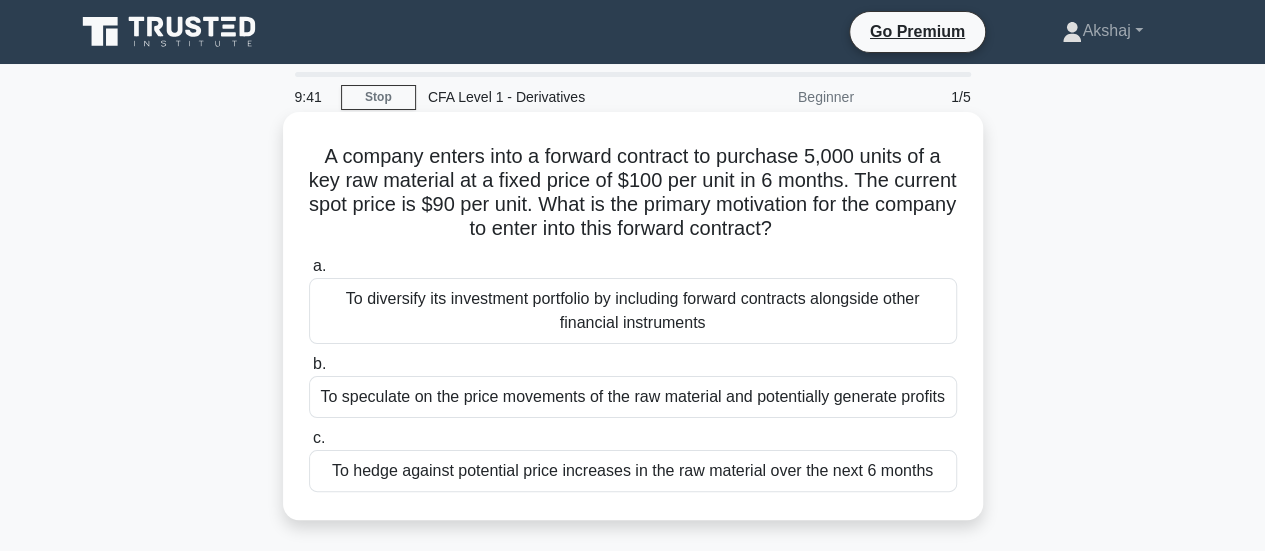 click on "A company enters into a forward contract to purchase 5,000 units of a key raw material at a fixed price of $100 per unit in 6 months. The current spot price is $90 per unit. What is the primary motivation for the company to enter into this forward contract?
.spinner_0XTQ{transform-origin:center;animation:spinner_y6GP .75s linear infinite}@keyframes spinner_y6GP{100%{transform:rotate(360deg)}}
a.
b. c." at bounding box center (633, 316) 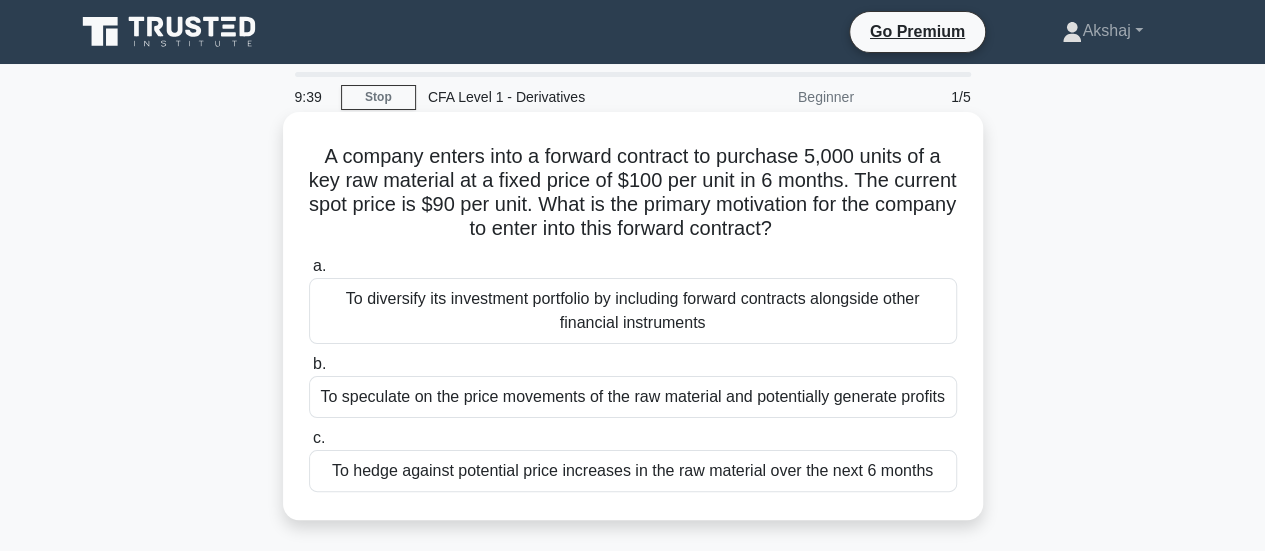 click on "To hedge against potential price increases in the raw material over the next 6 months" at bounding box center (633, 471) 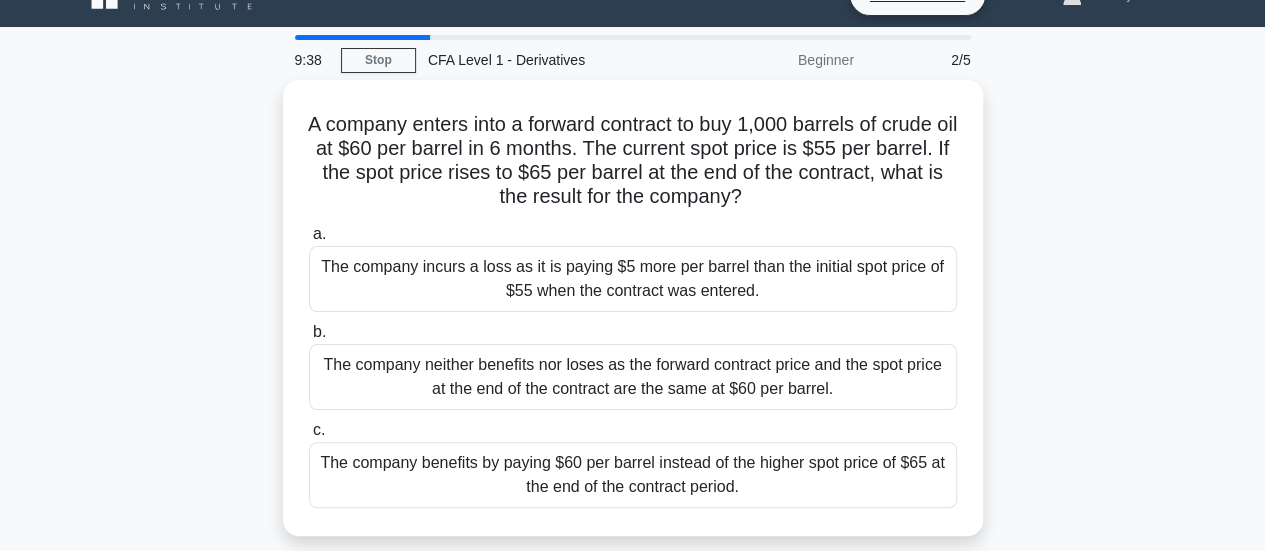 scroll, scrollTop: 40, scrollLeft: 0, axis: vertical 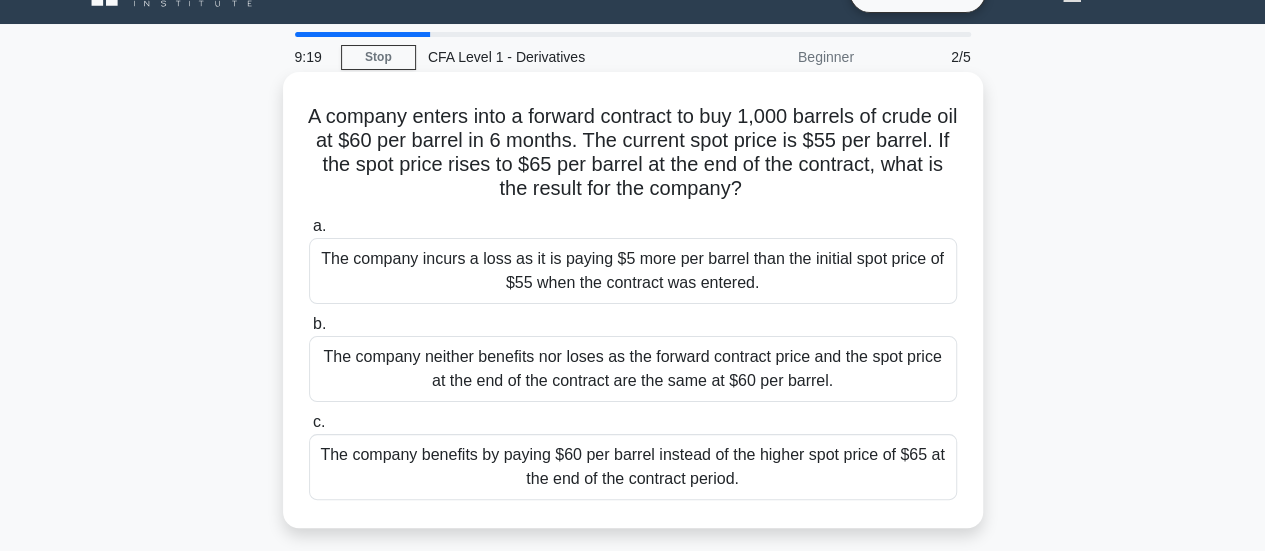 click on "The company benefits by paying $60 per barrel instead of the higher spot price of $65 at the end of the contract period." at bounding box center (633, 467) 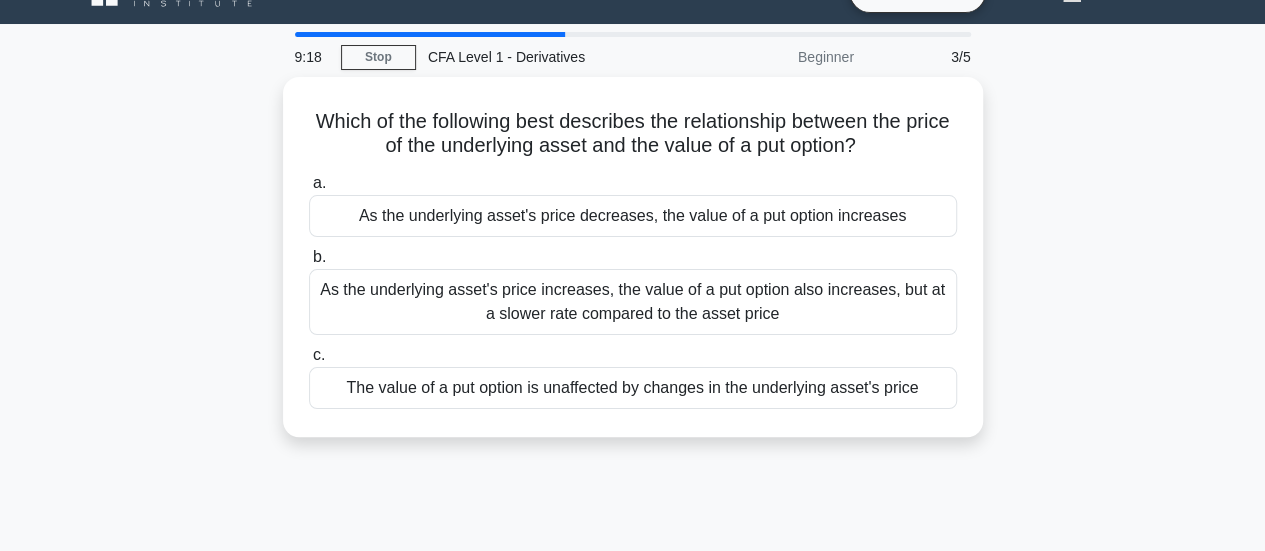 scroll, scrollTop: 0, scrollLeft: 0, axis: both 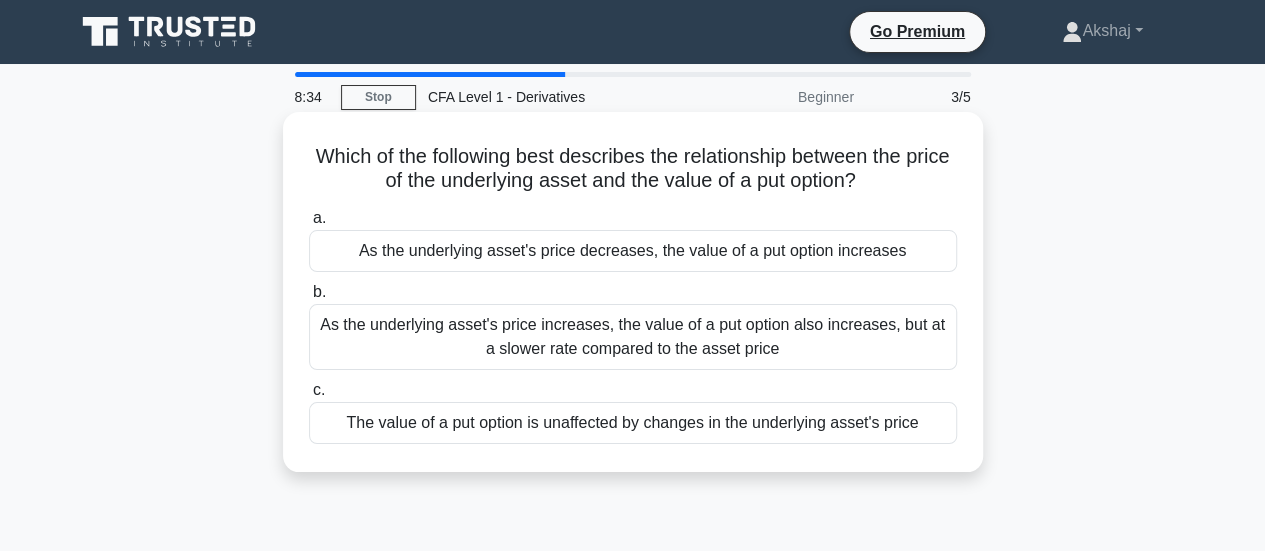 click on "As the underlying asset's price decreases, the value of a put option increases" at bounding box center [633, 251] 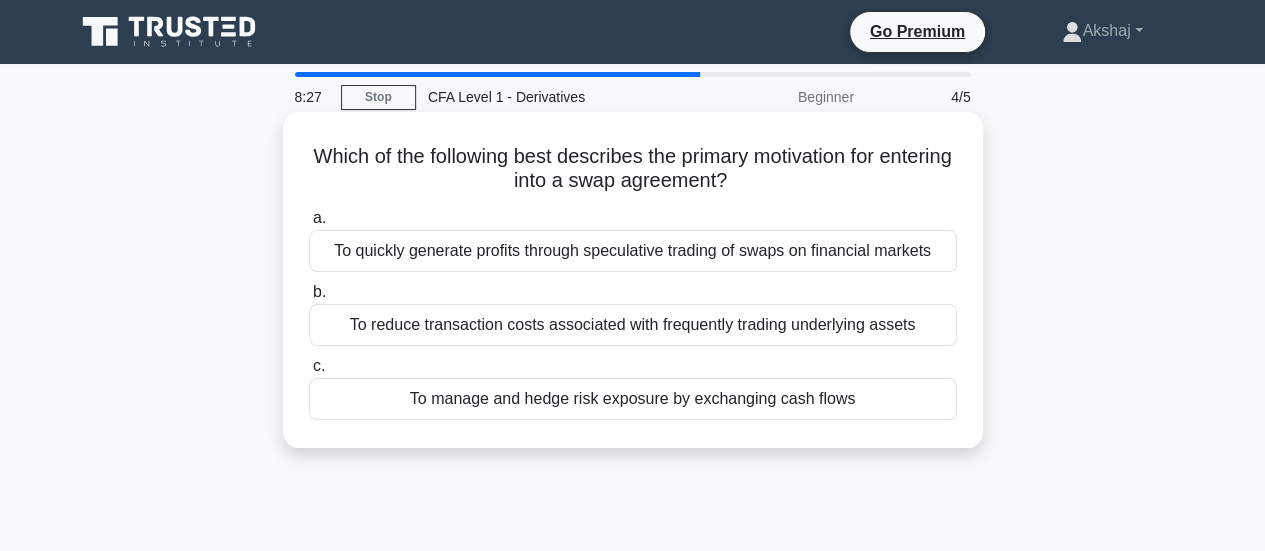 click on "To reduce transaction costs associated with frequently trading underlying assets" at bounding box center [633, 325] 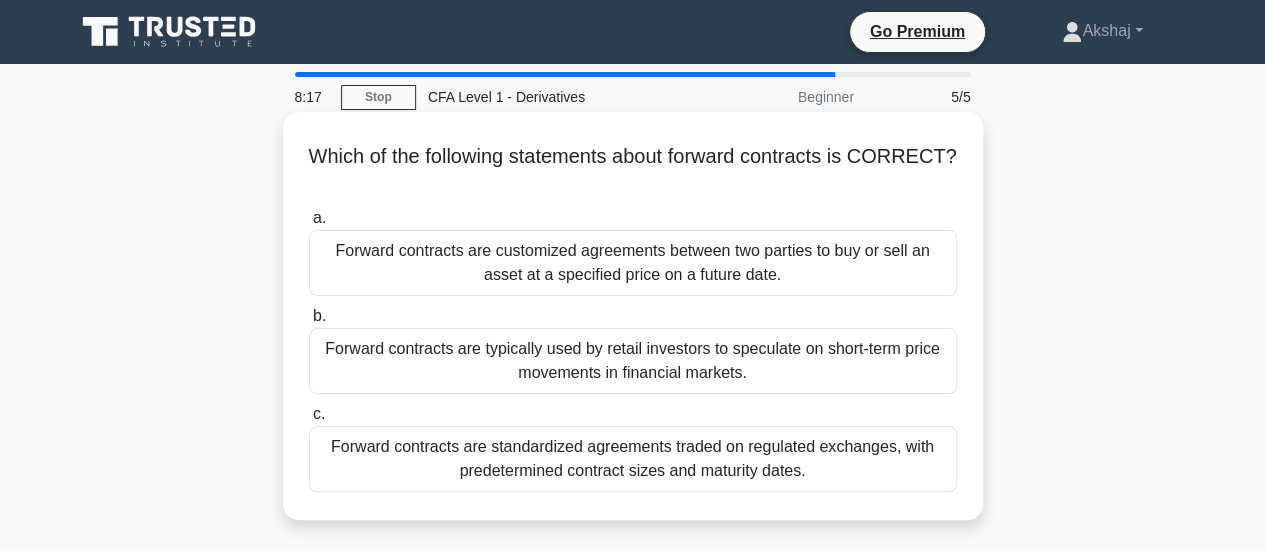 click on "Forward contracts are standardized agreements traded on regulated exchanges, with predetermined contract sizes and maturity dates." at bounding box center [633, 459] 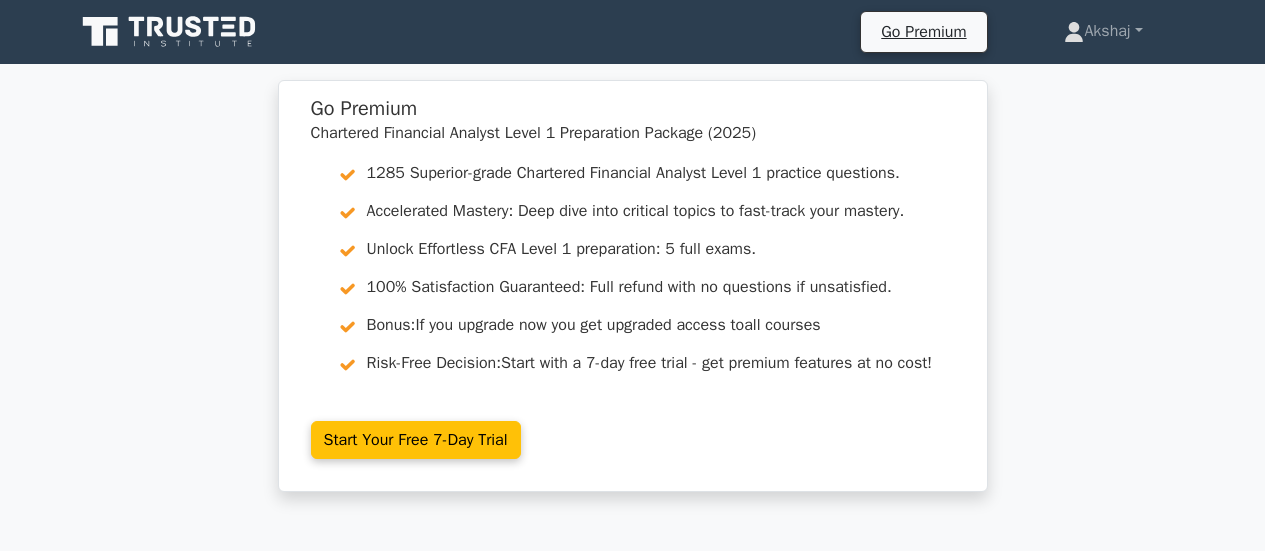 scroll, scrollTop: 0, scrollLeft: 0, axis: both 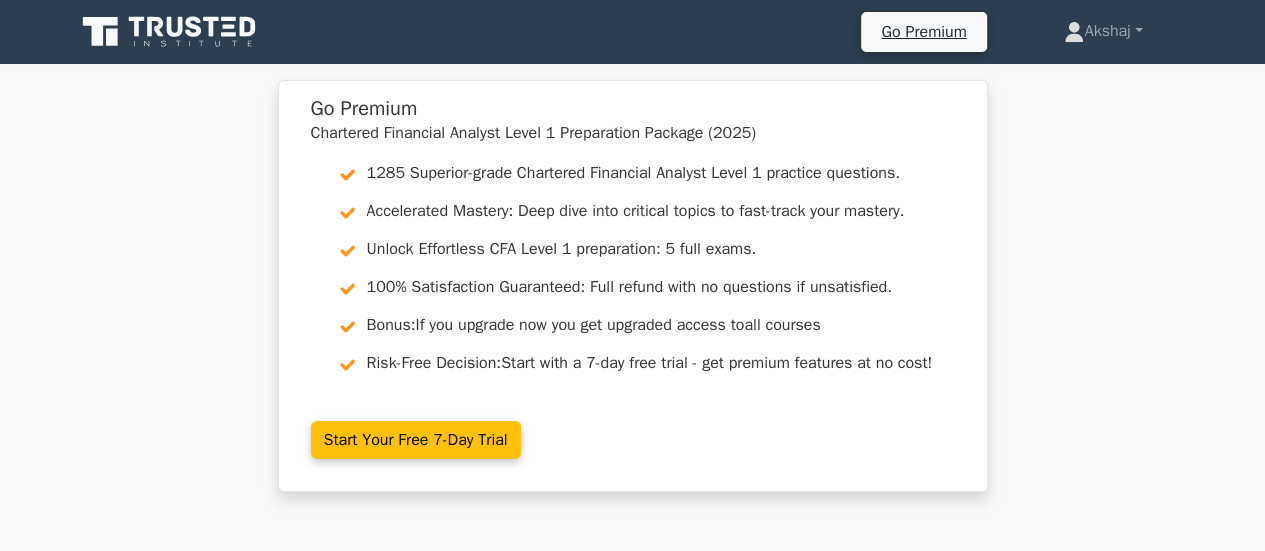 click on "Go Premium
Chartered Financial Analyst Level 1 Preparation Package (2025)
1285 Superior-grade  Chartered Financial Analyst Level 1 practice questions.
Accelerated Mastery: Deep dive into critical topics to fast-track your mastery.
Unlock Effortless CFA Level 1 preparation: 5 full exams.
100% Satisfaction Guaranteed: Full refund with no questions if unsatisfied.
Bonus:  If you upgrade now you get upgraded access to  all courses
Risk-Free Decision:  Start with a 7-day free trial - get premium features at no cost!" at bounding box center [632, 298] 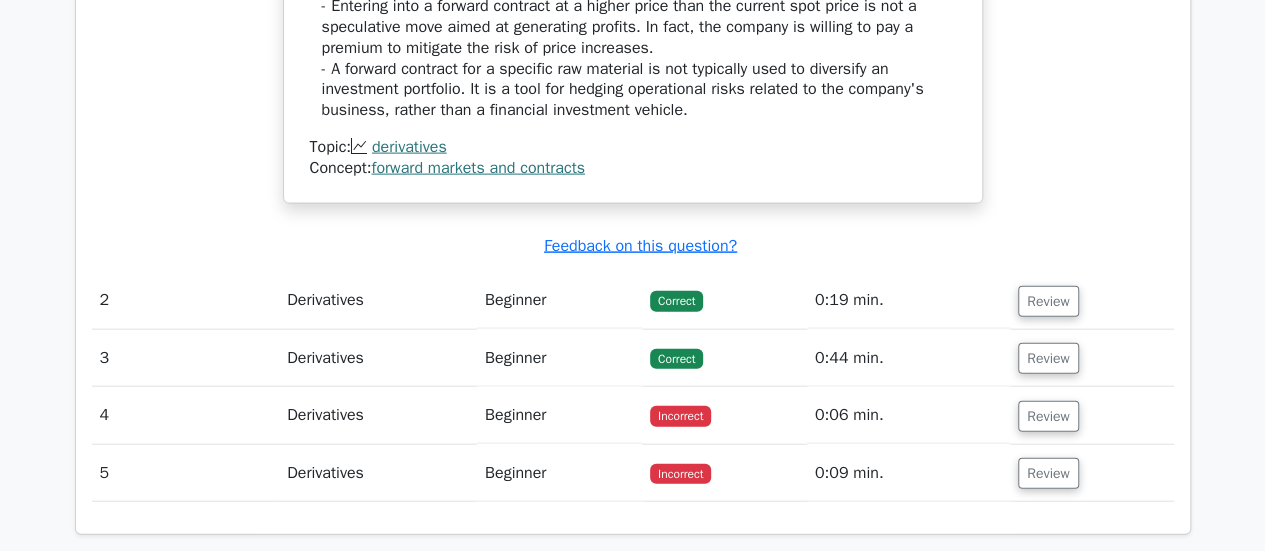 scroll, scrollTop: 2240, scrollLeft: 0, axis: vertical 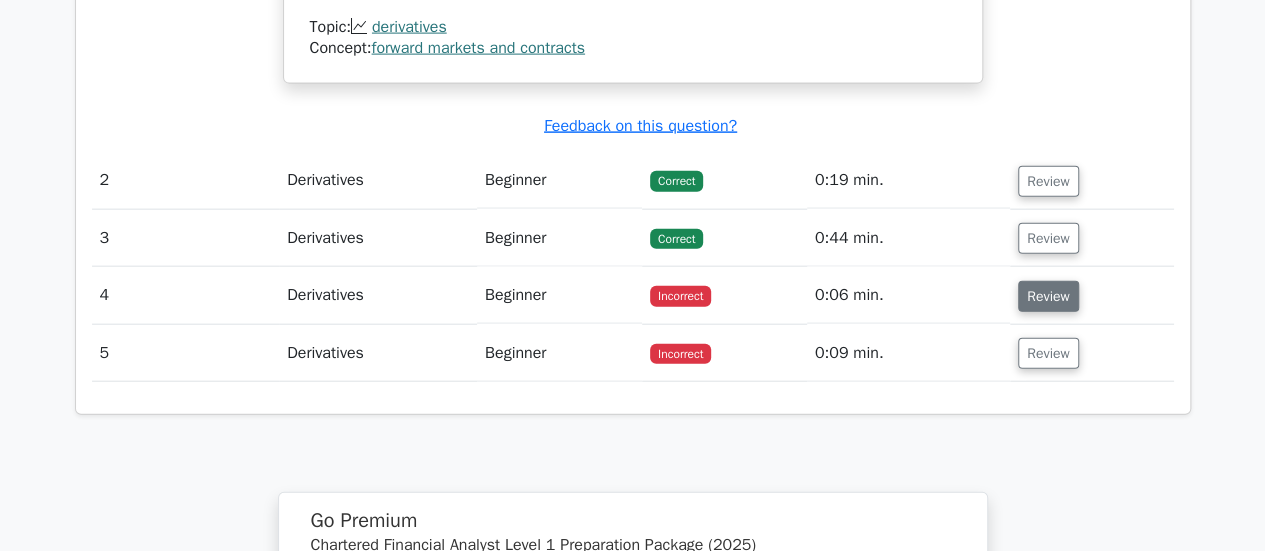 drag, startPoint x: 1051, startPoint y: 271, endPoint x: 1052, endPoint y: 293, distance: 22.022715 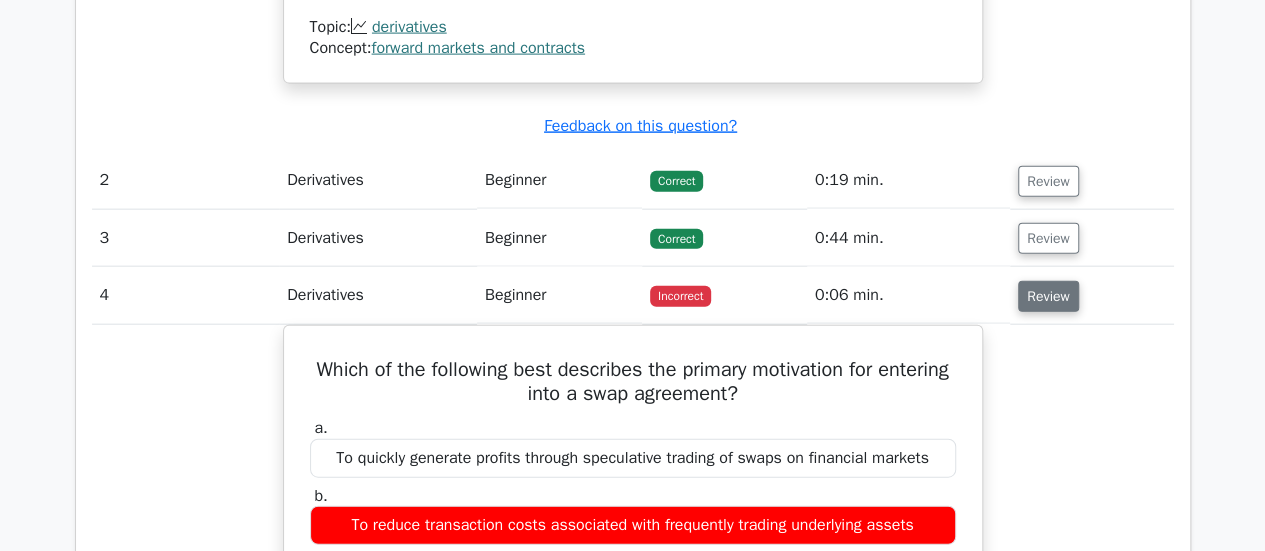 click on "Review" at bounding box center (1048, 296) 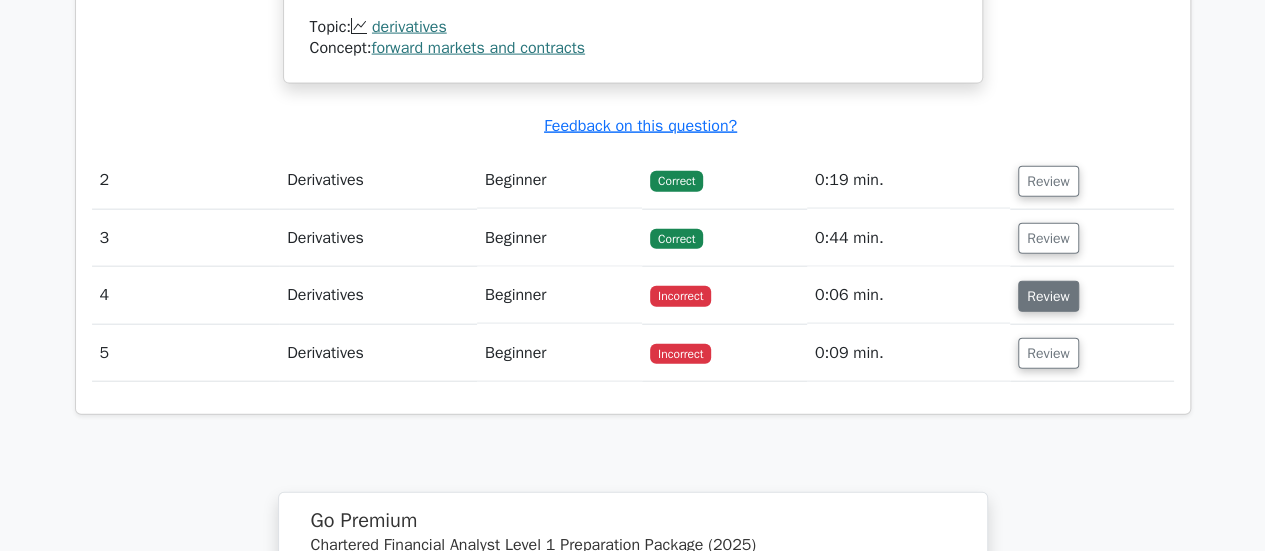 click on "Review" at bounding box center (1048, 296) 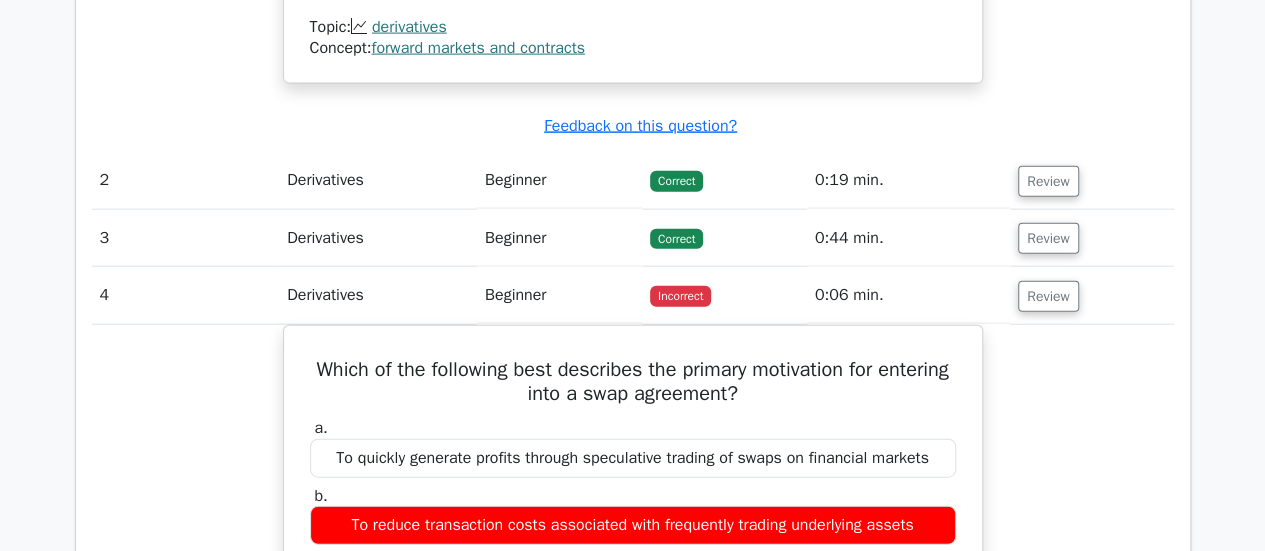 click on "Which of the following best describes the primary motivation for entering into a swap agreement?
a.
To quickly generate profits through speculative trading of swaps on financial markets
b.
c." at bounding box center (633, 727) 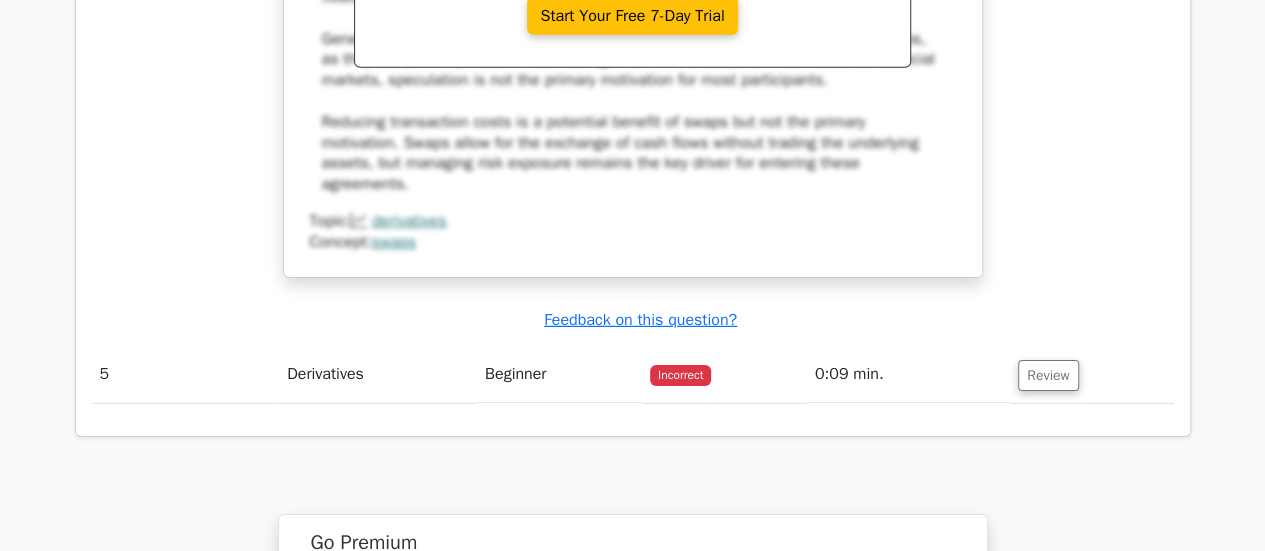 scroll, scrollTop: 3080, scrollLeft: 0, axis: vertical 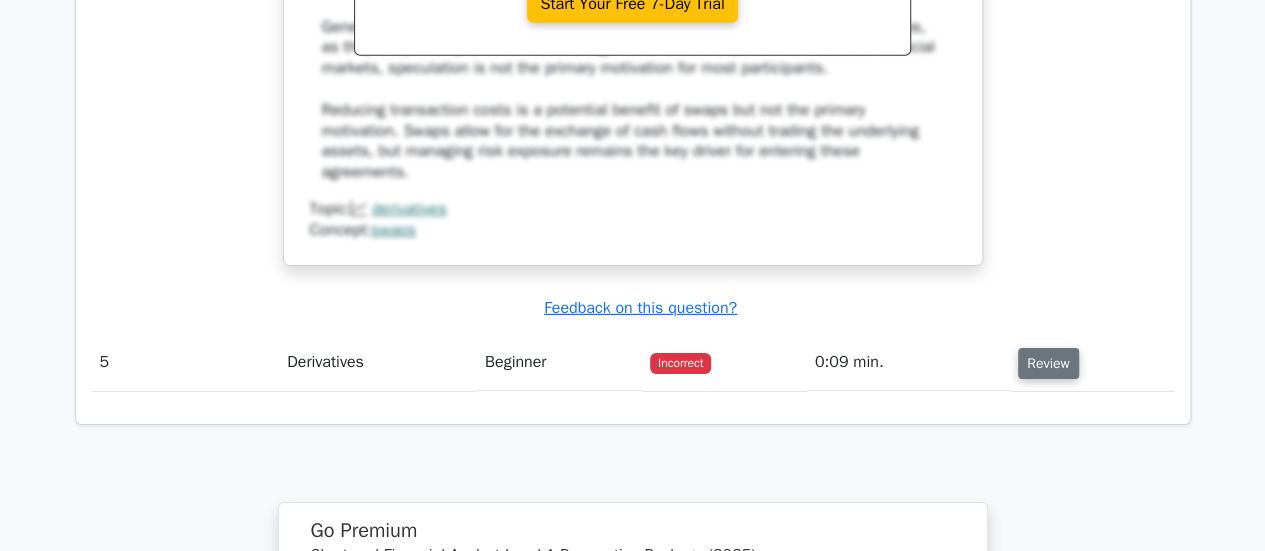 click on "Review" at bounding box center (1048, 363) 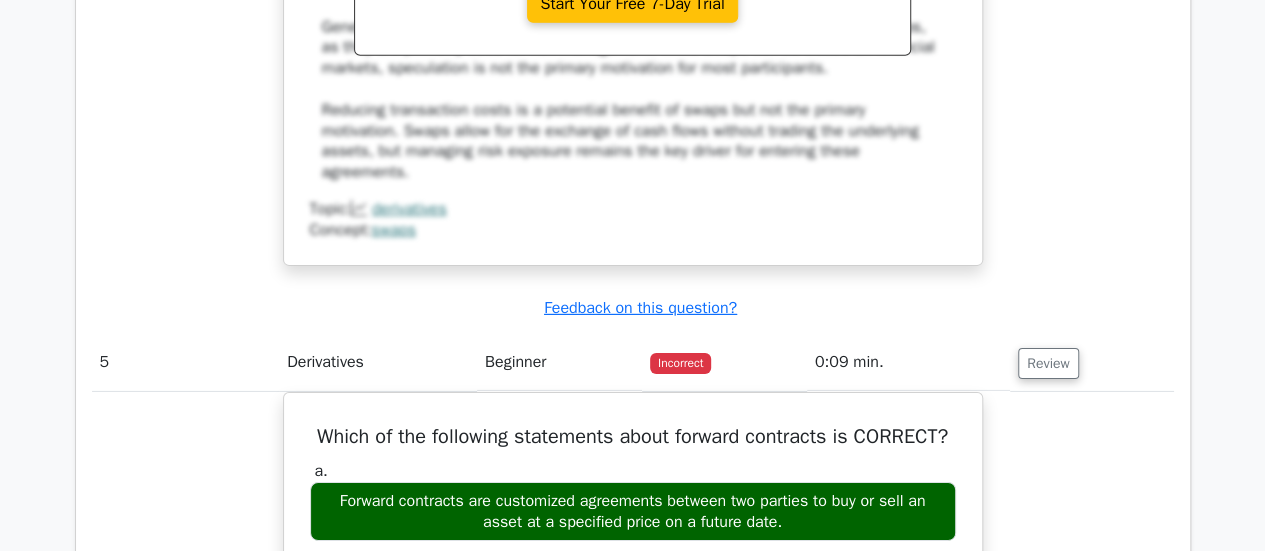 click on "Which of the following statements about forward contracts is CORRECT?
a.
Forward contracts are customized agreements between two parties to buy or sell an asset at a specified price on a future date.
b.
c." at bounding box center [633, 720] 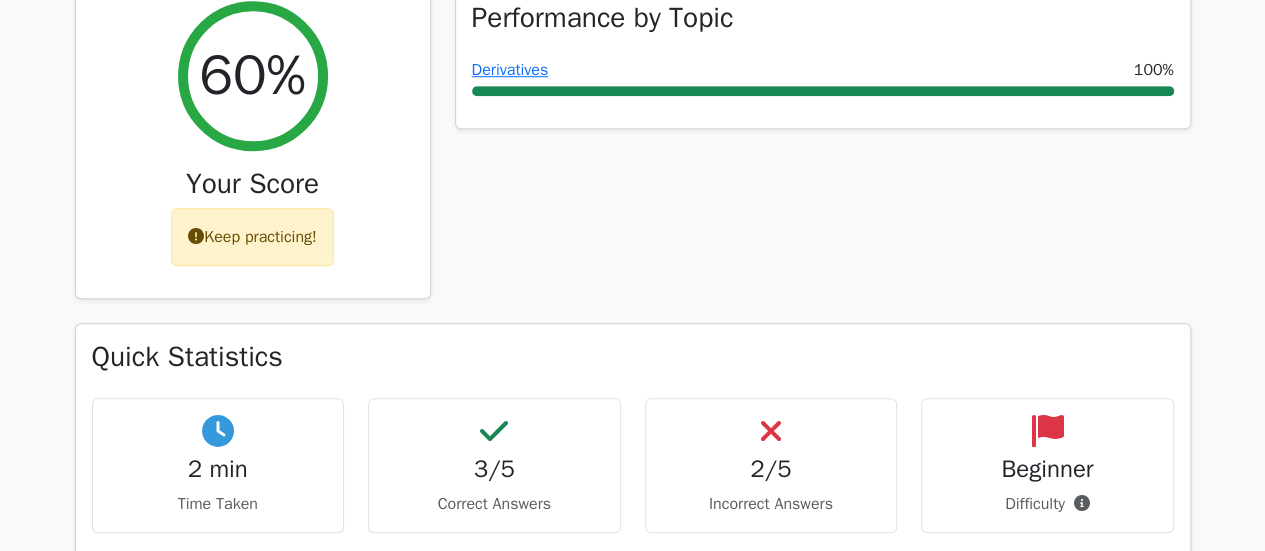 scroll, scrollTop: 720, scrollLeft: 0, axis: vertical 